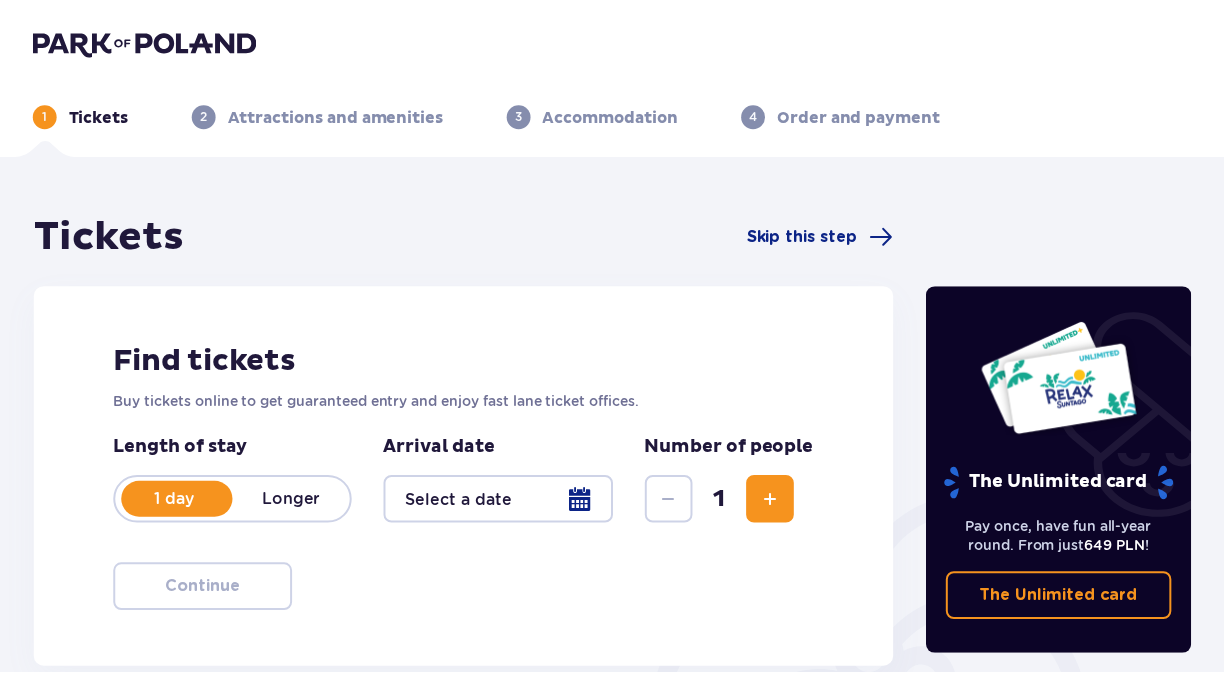 scroll, scrollTop: 0, scrollLeft: 0, axis: both 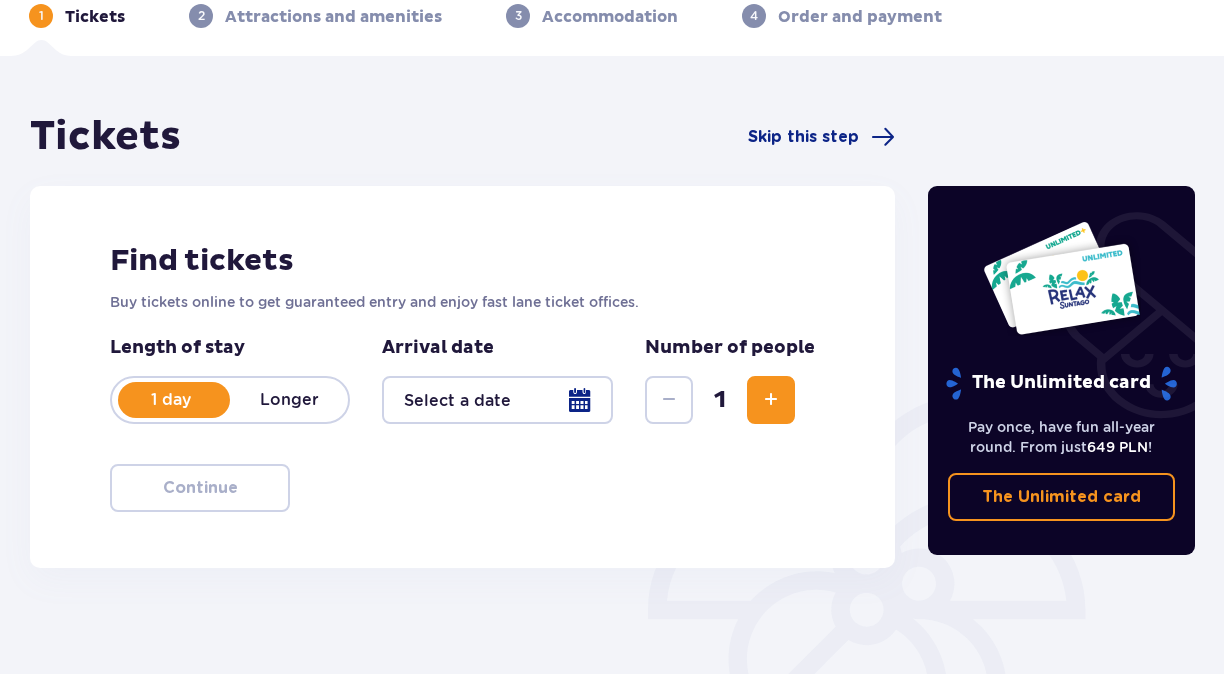 click at bounding box center (497, 400) 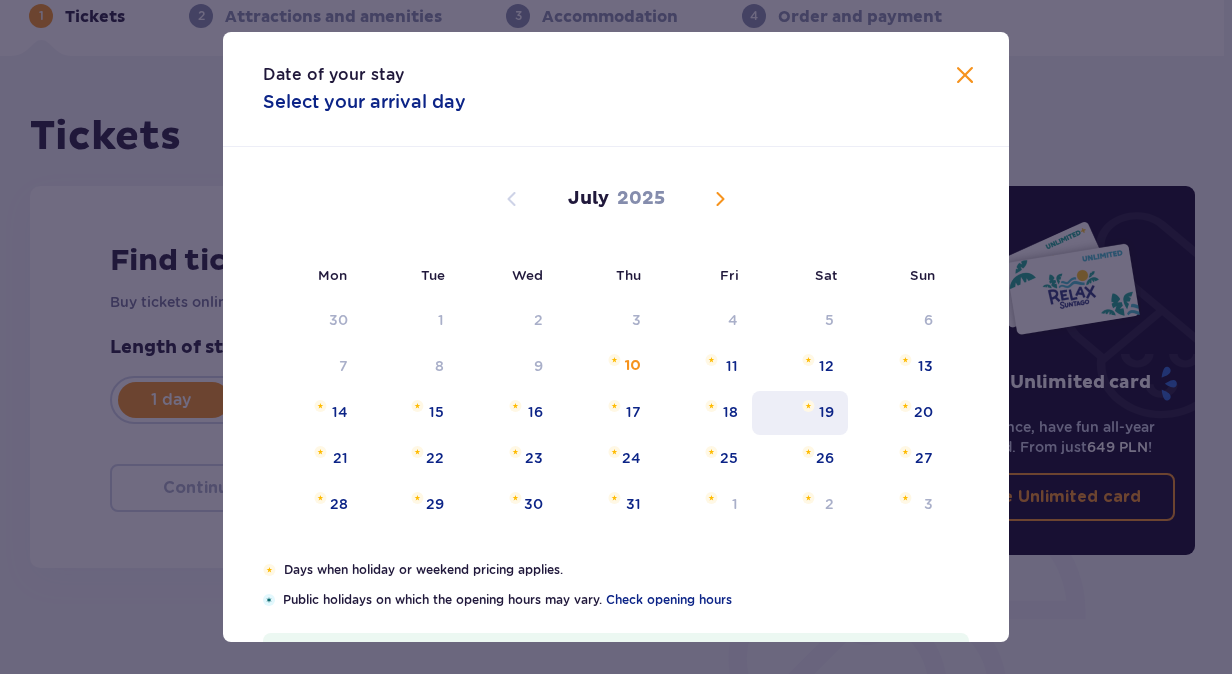 click on "19" at bounding box center (826, 412) 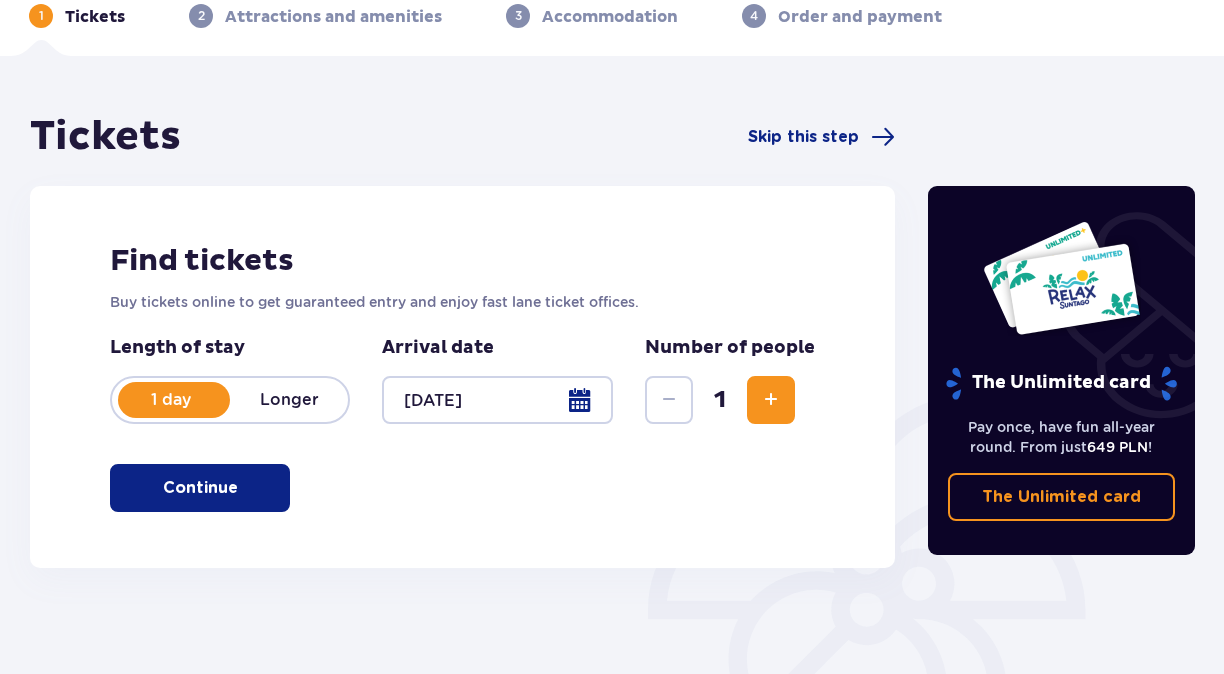 click at bounding box center (771, 400) 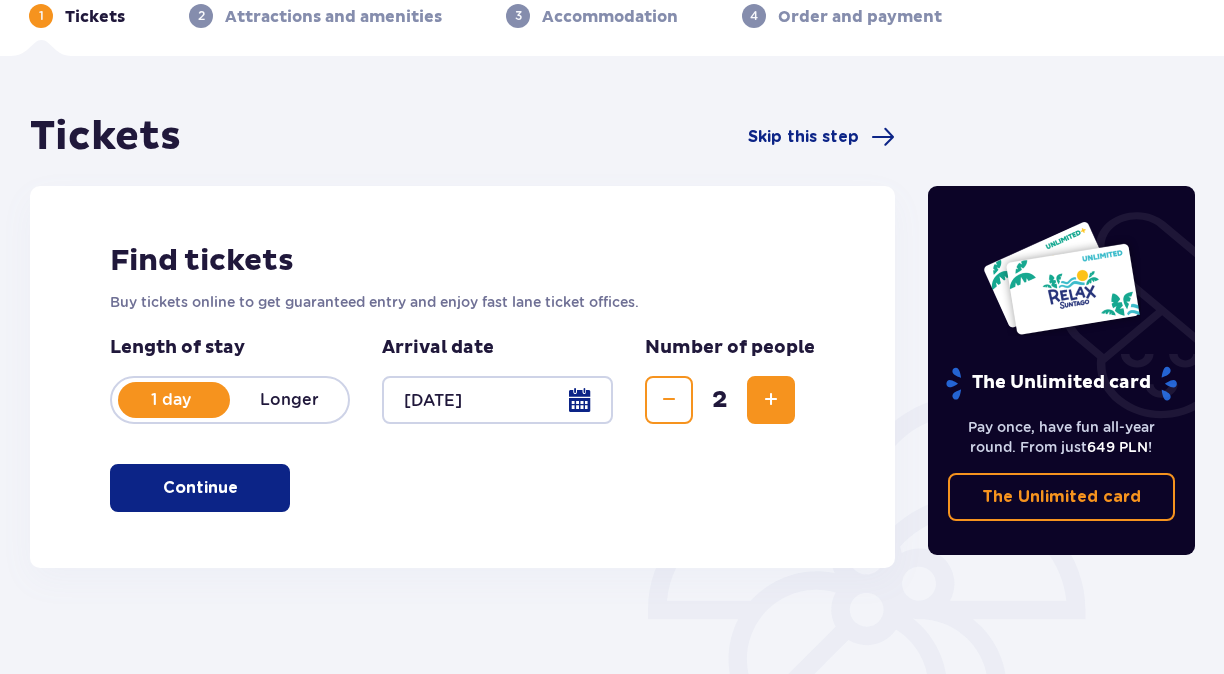 click on "Continue" at bounding box center [200, 488] 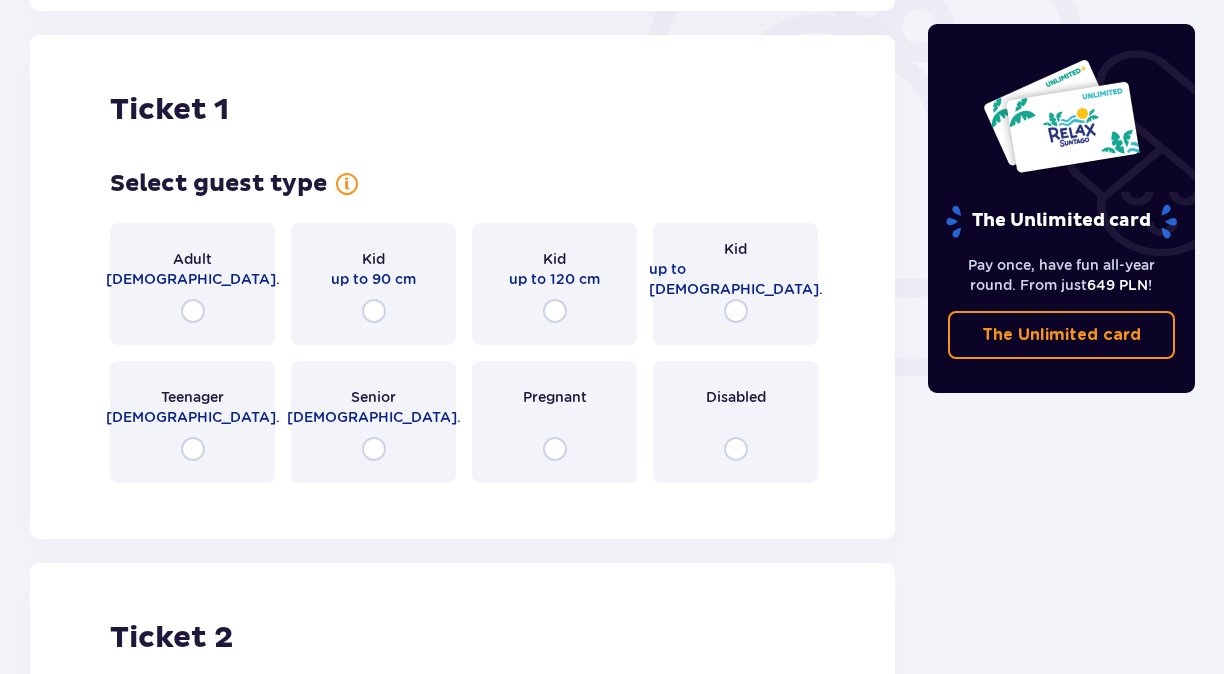 scroll, scrollTop: 668, scrollLeft: 0, axis: vertical 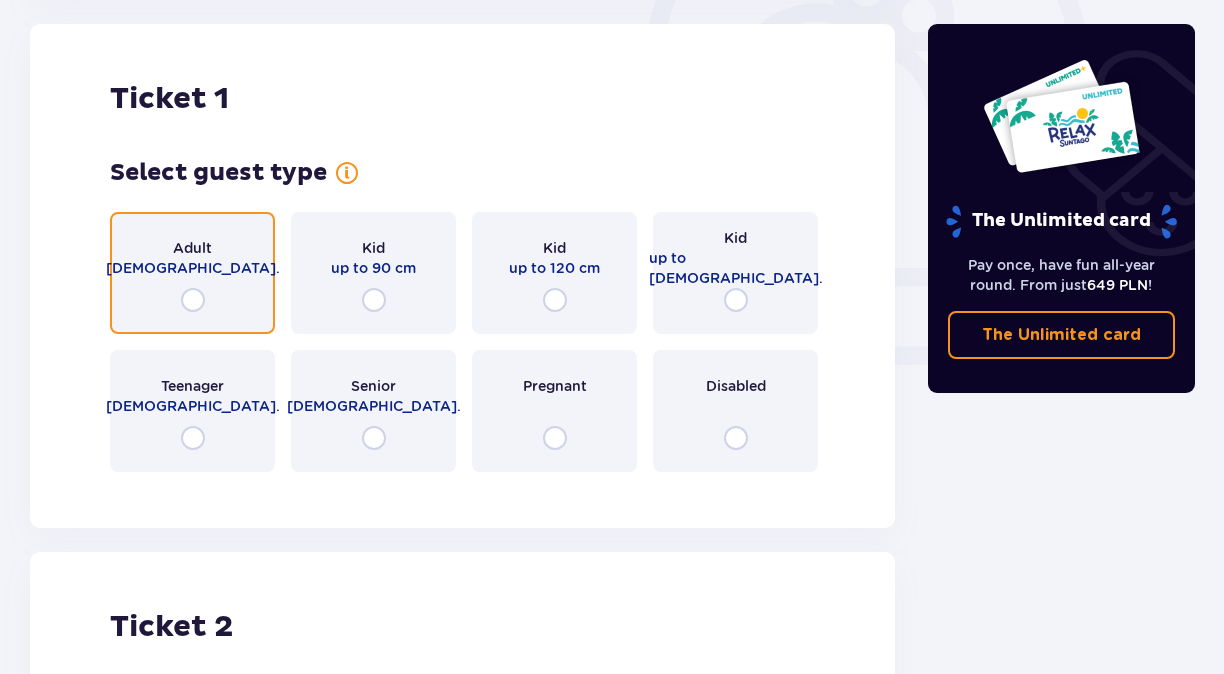 click at bounding box center [193, 300] 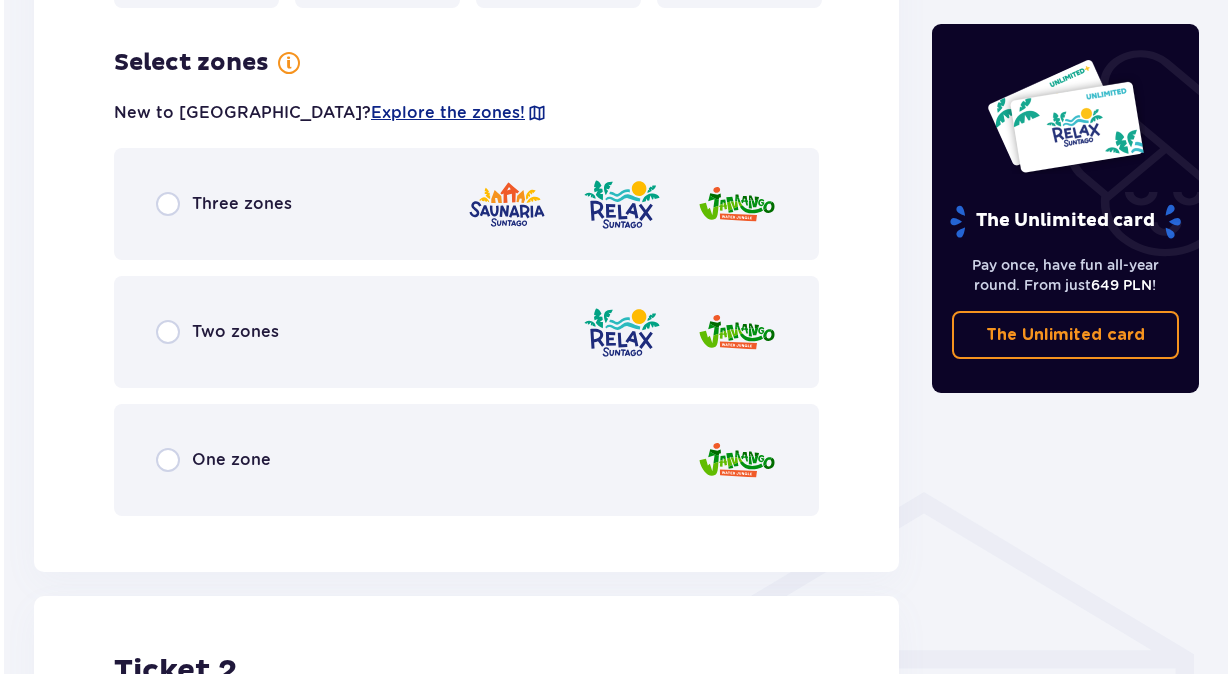 scroll, scrollTop: 1156, scrollLeft: 0, axis: vertical 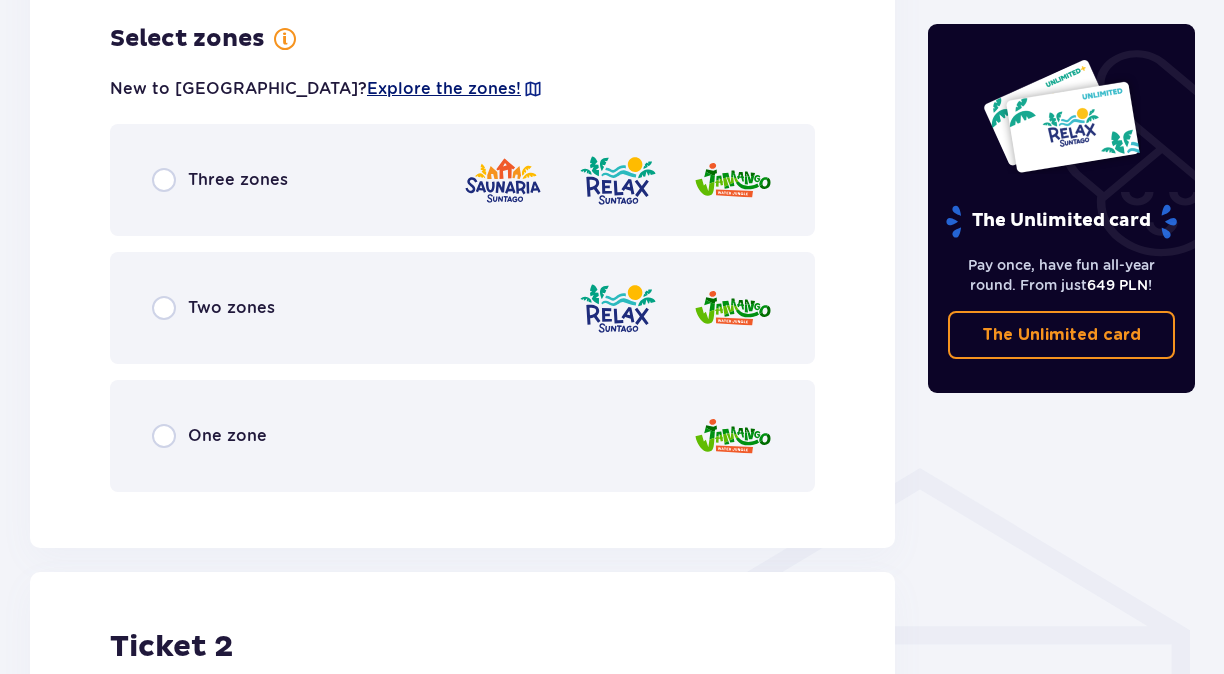 click on "Explore the zones!" at bounding box center (444, 89) 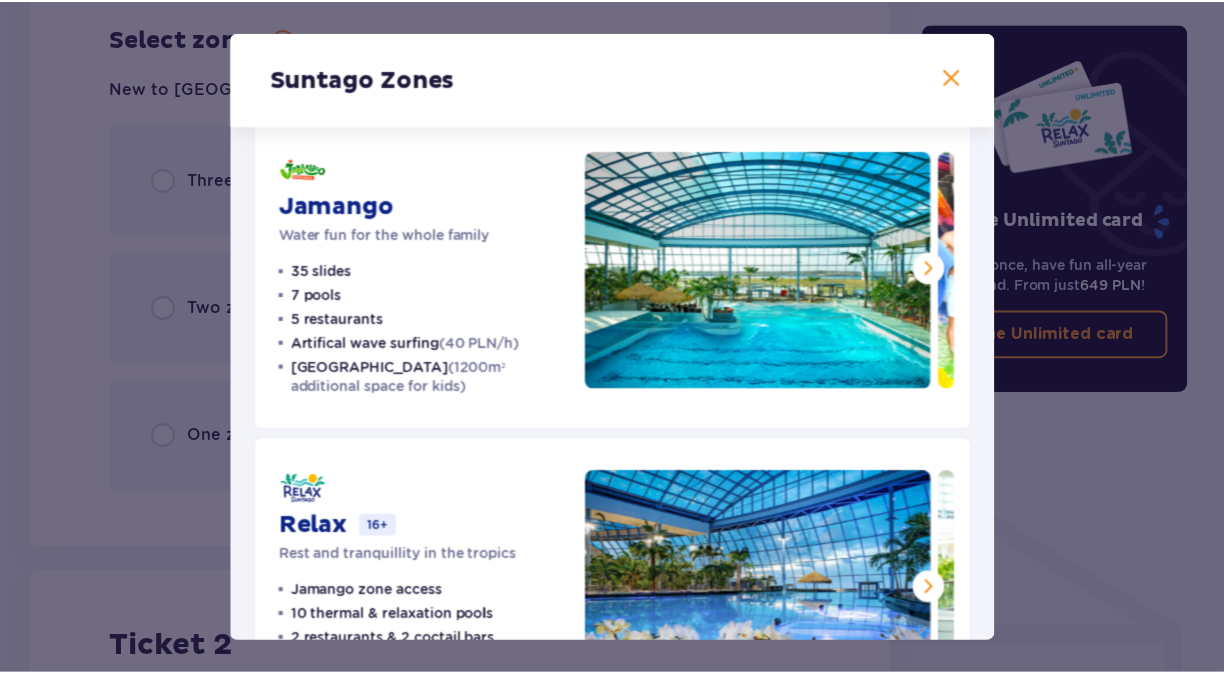 scroll, scrollTop: 0, scrollLeft: 0, axis: both 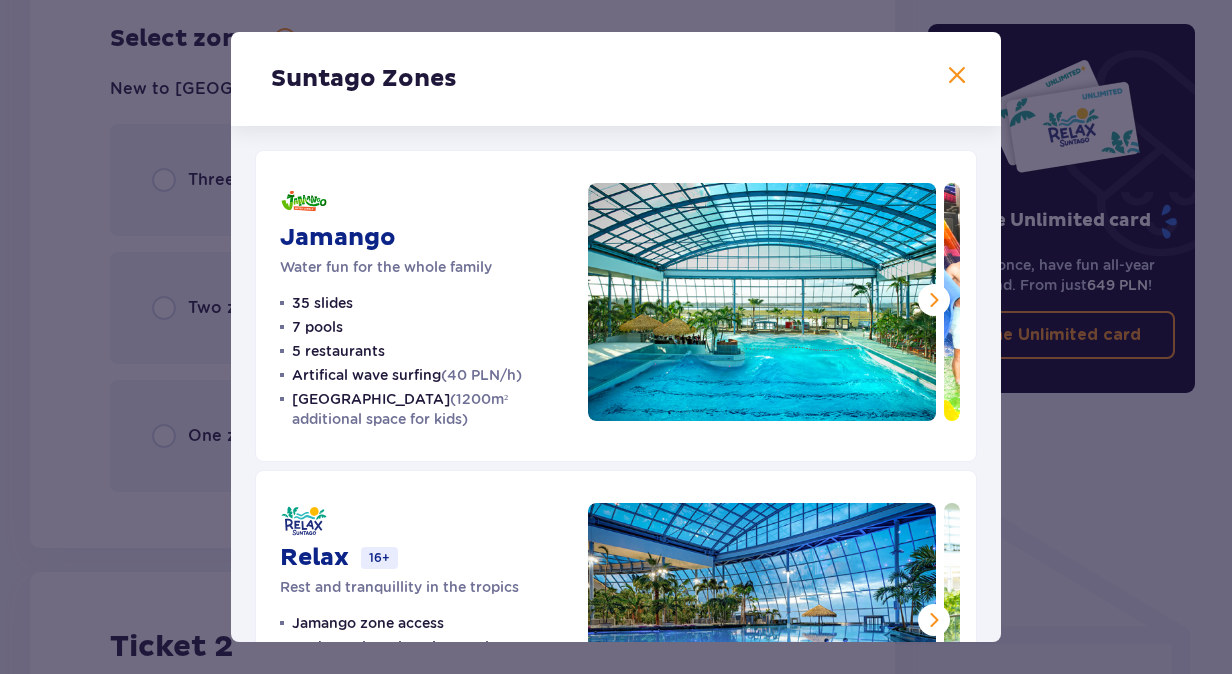 click at bounding box center [957, 76] 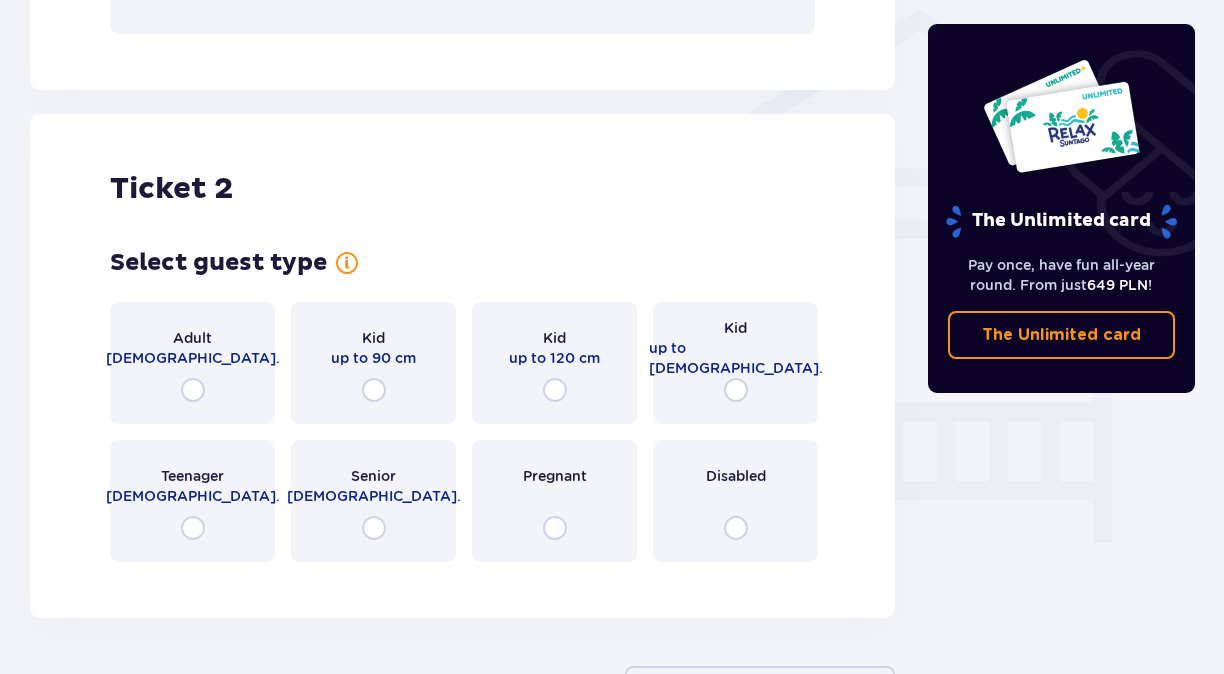 scroll, scrollTop: 1656, scrollLeft: 0, axis: vertical 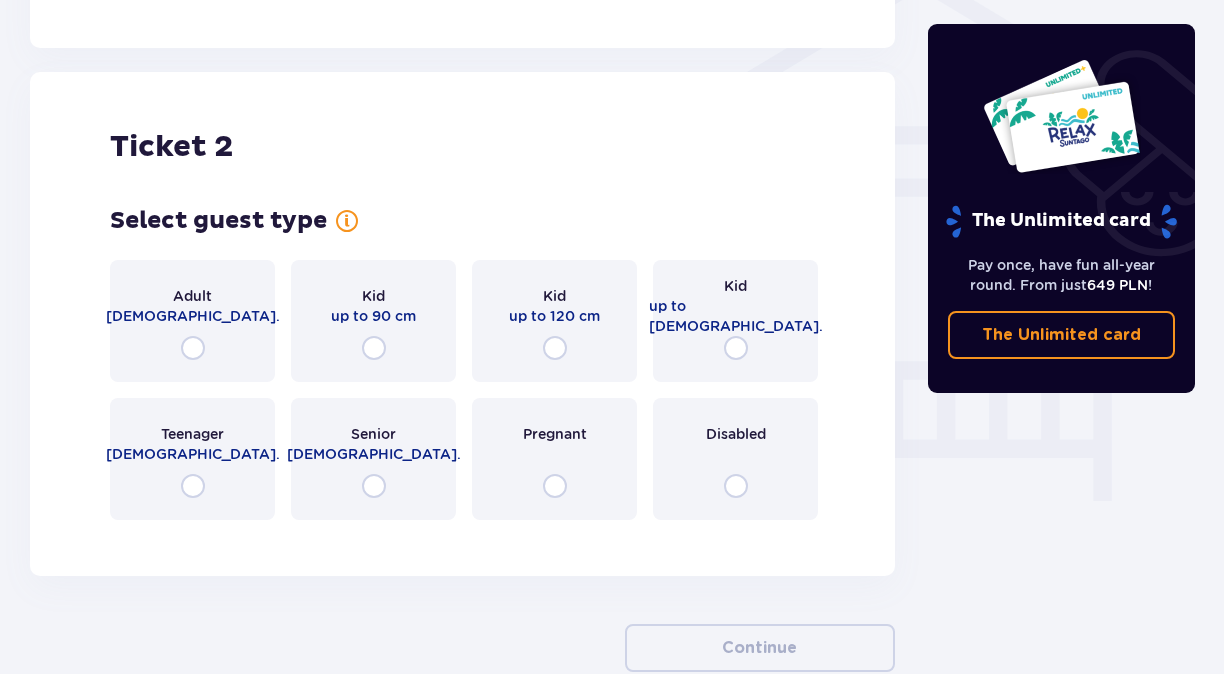 click on "Adult [DEMOGRAPHIC_DATA]." at bounding box center [192, 321] 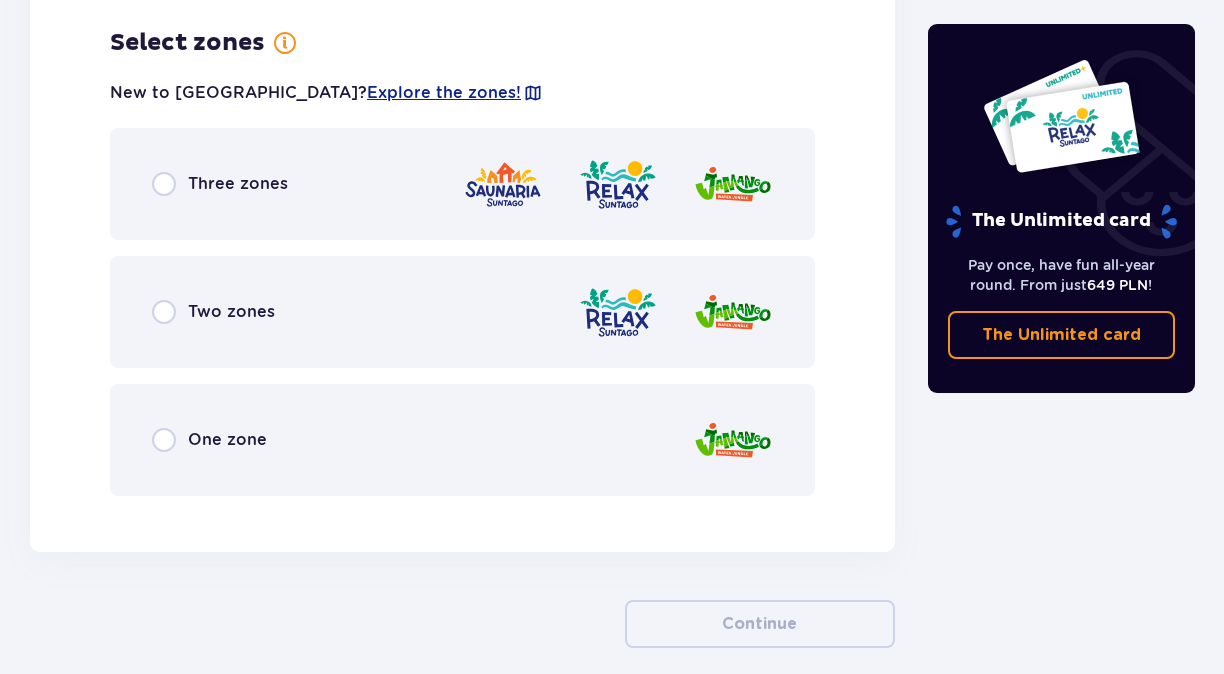 scroll, scrollTop: 2192, scrollLeft: 0, axis: vertical 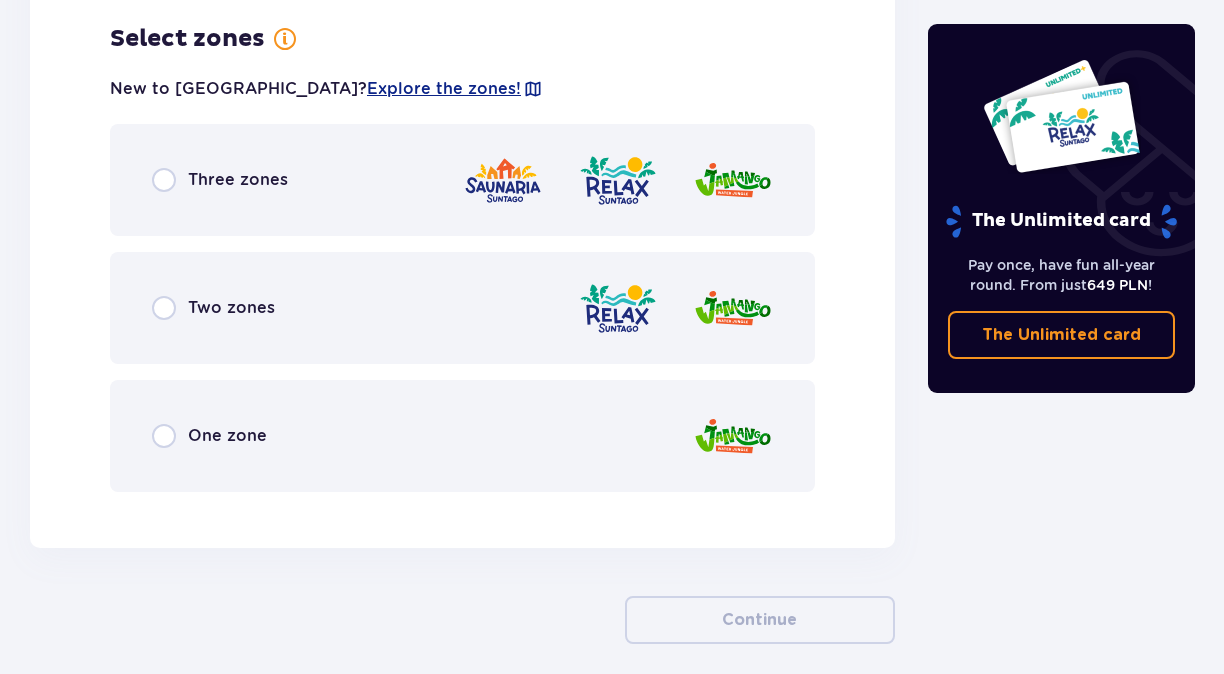 click on "Three zones" at bounding box center (462, 180) 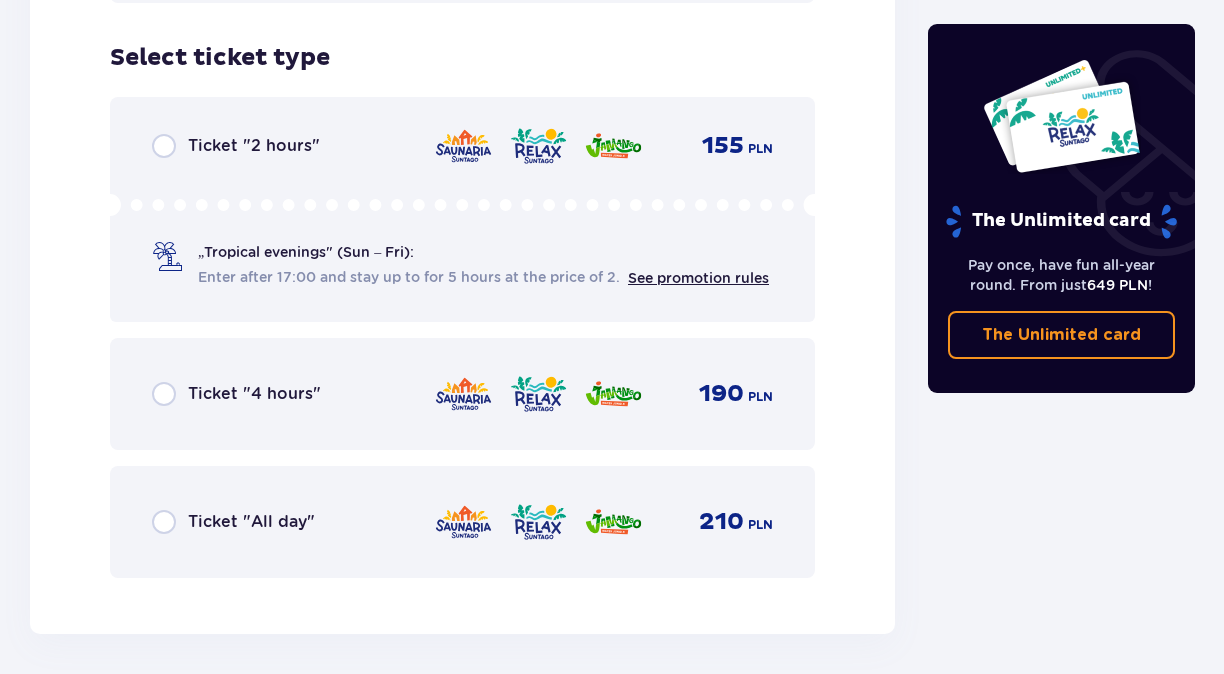 scroll, scrollTop: 2700, scrollLeft: 0, axis: vertical 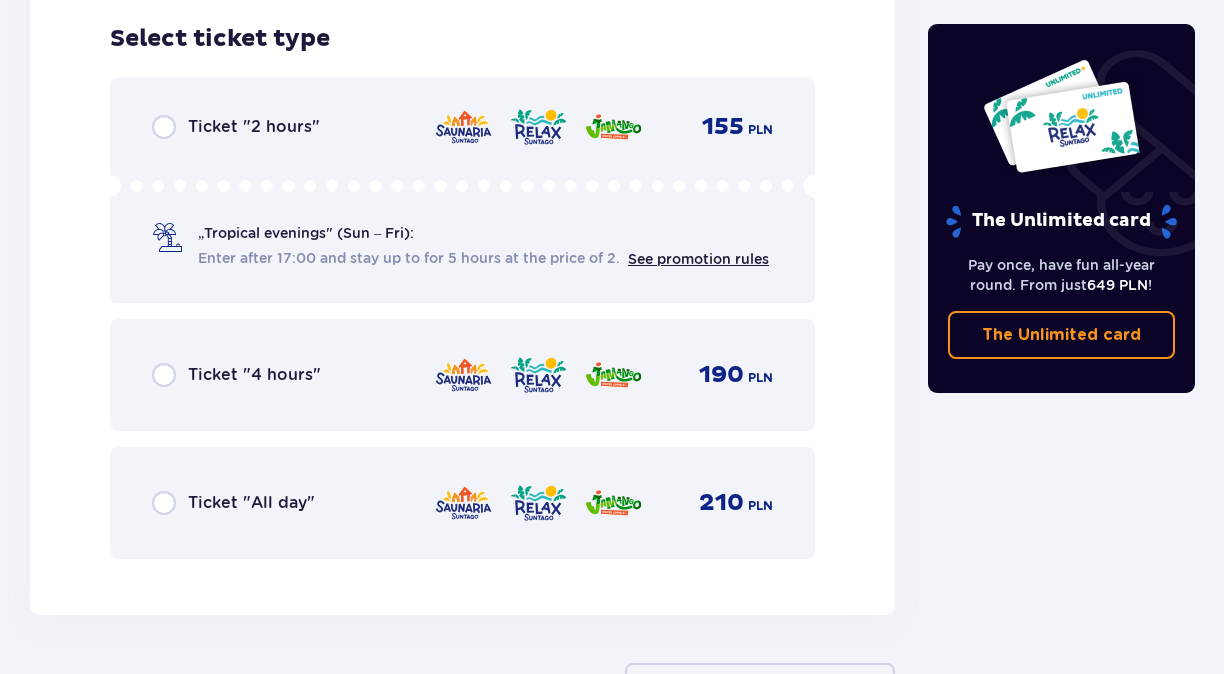 click on "Ticket "All day"" at bounding box center (251, 503) 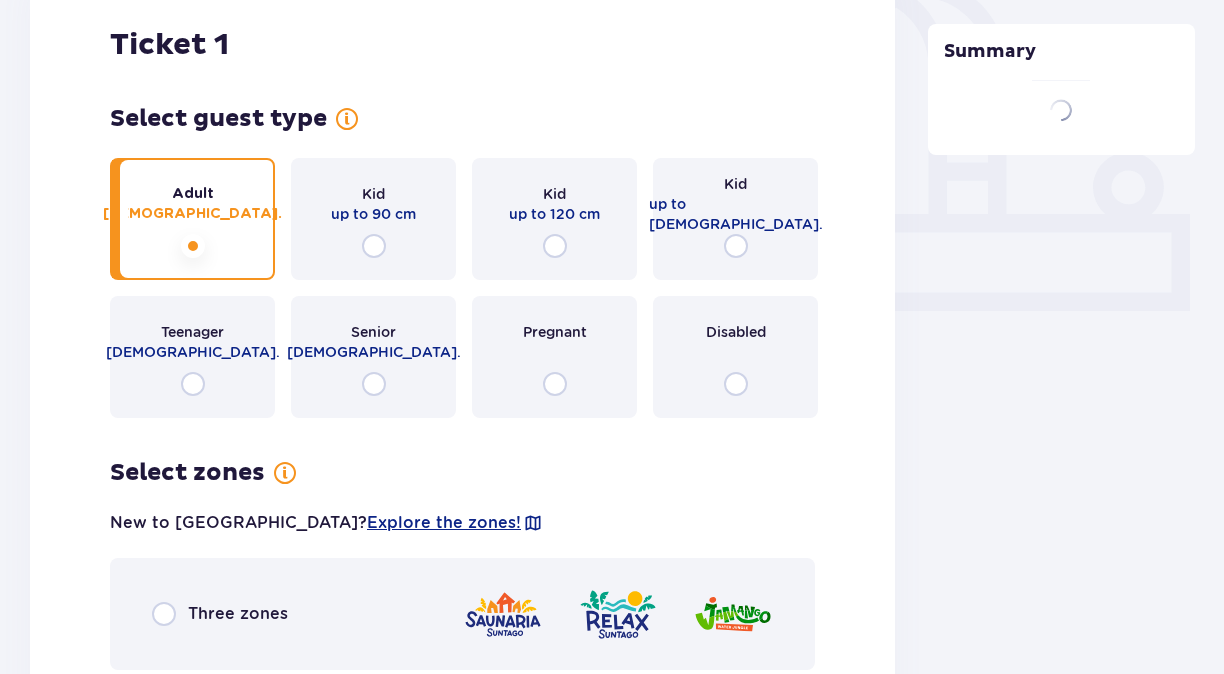 scroll, scrollTop: 668, scrollLeft: 0, axis: vertical 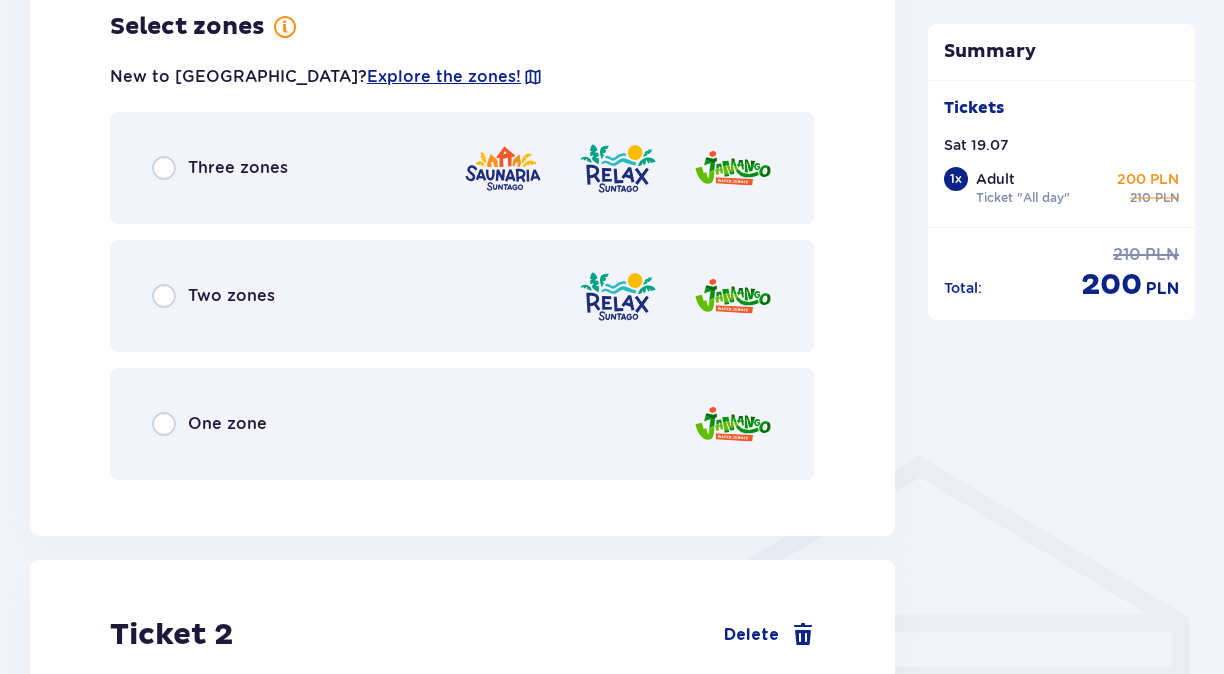 click on "Three zones" at bounding box center [462, 168] 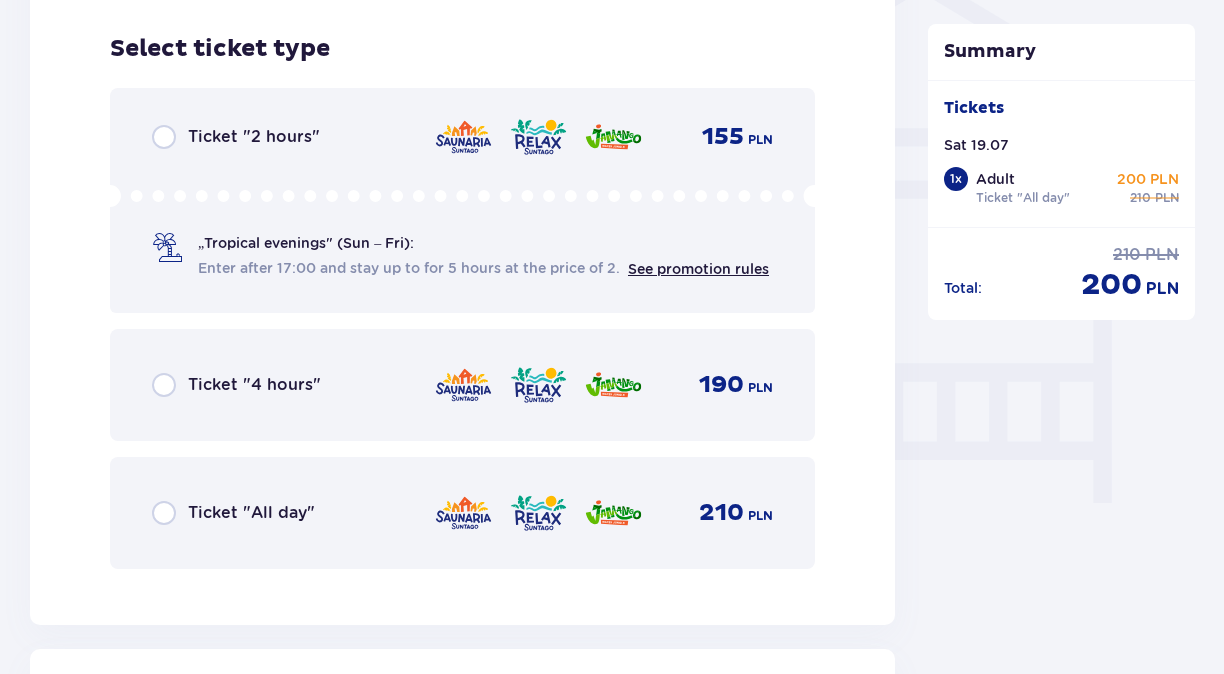 scroll, scrollTop: 1664, scrollLeft: 0, axis: vertical 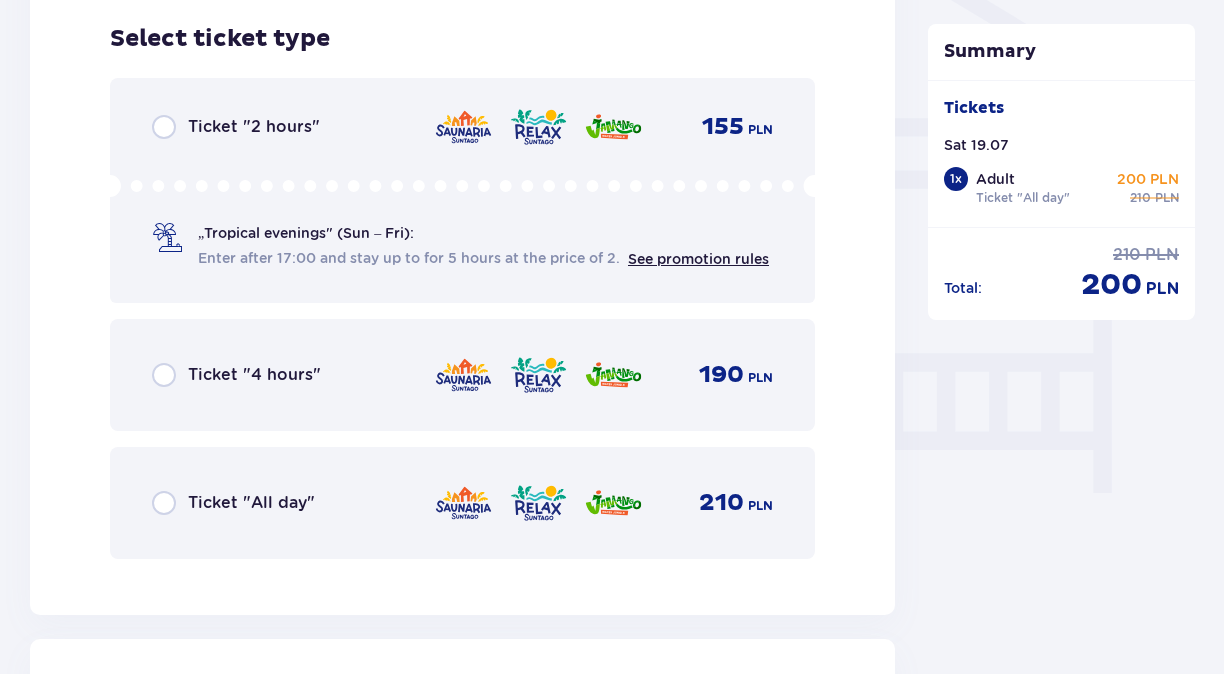 click on "Ticket "All day"" at bounding box center (251, 503) 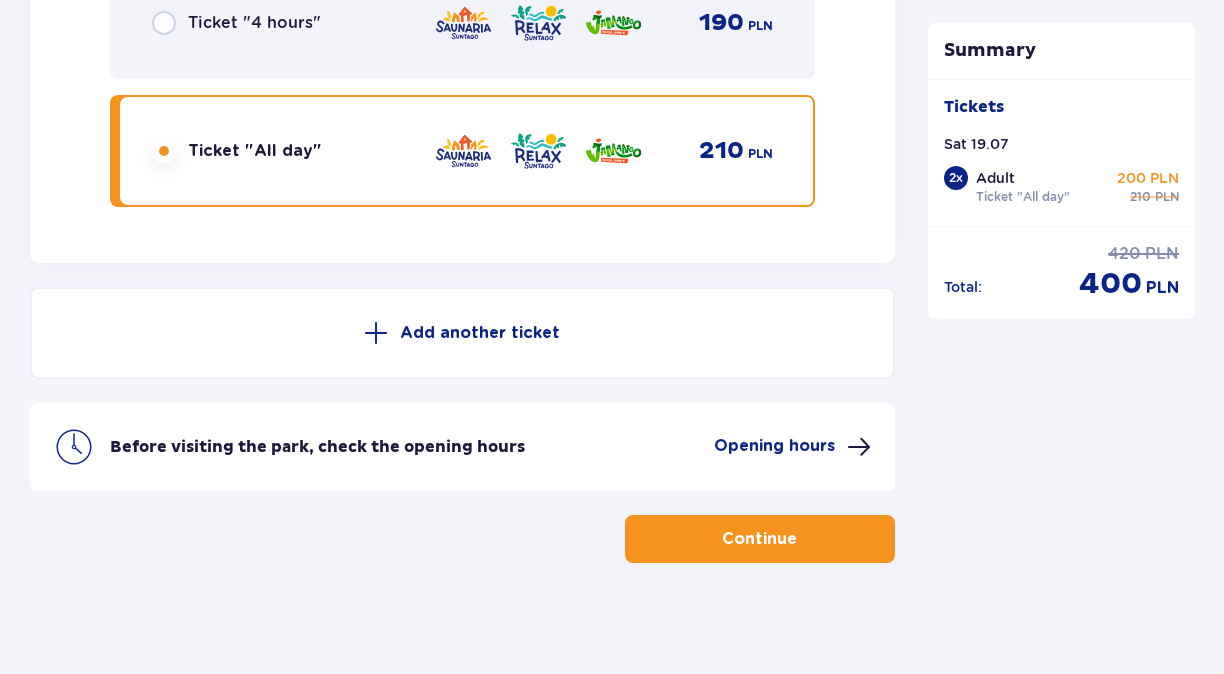 scroll, scrollTop: 3636, scrollLeft: 0, axis: vertical 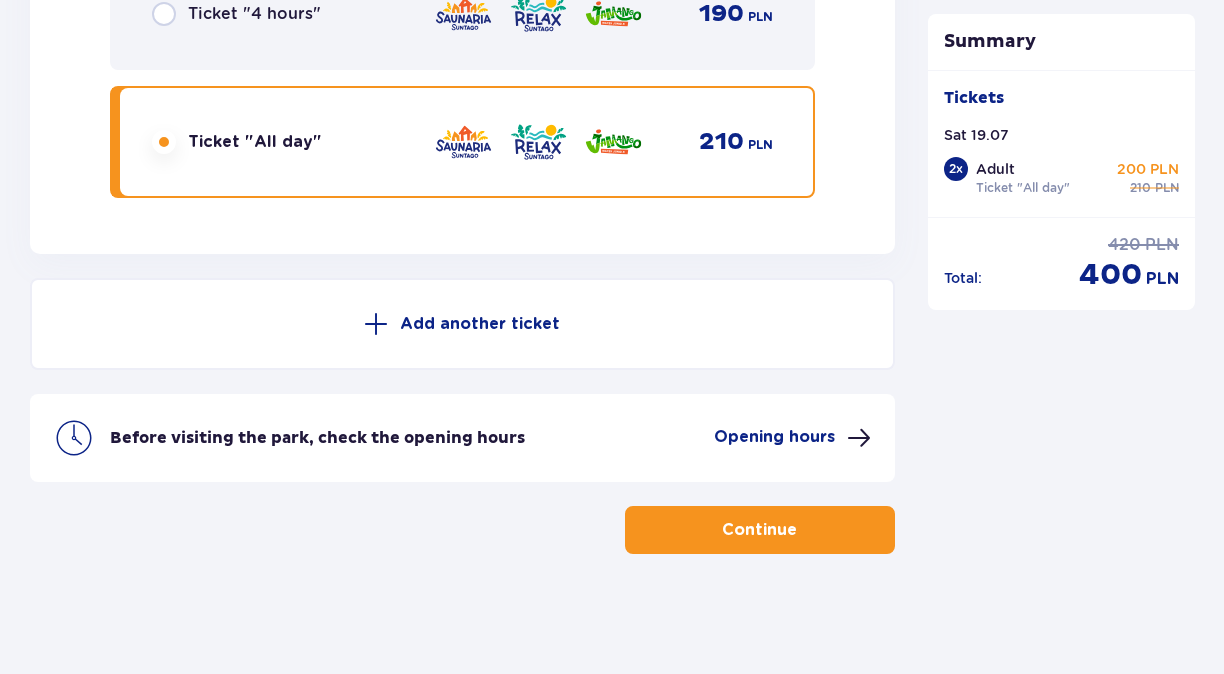 click on "Continue" at bounding box center (760, 530) 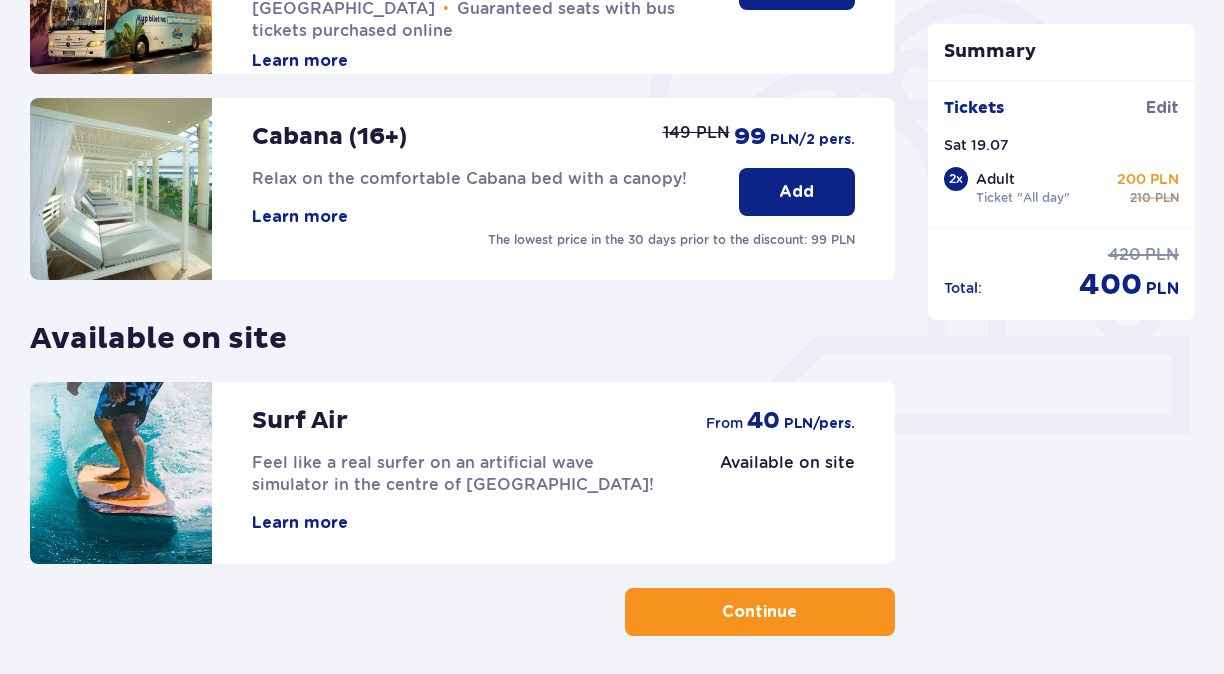 scroll, scrollTop: 682, scrollLeft: 0, axis: vertical 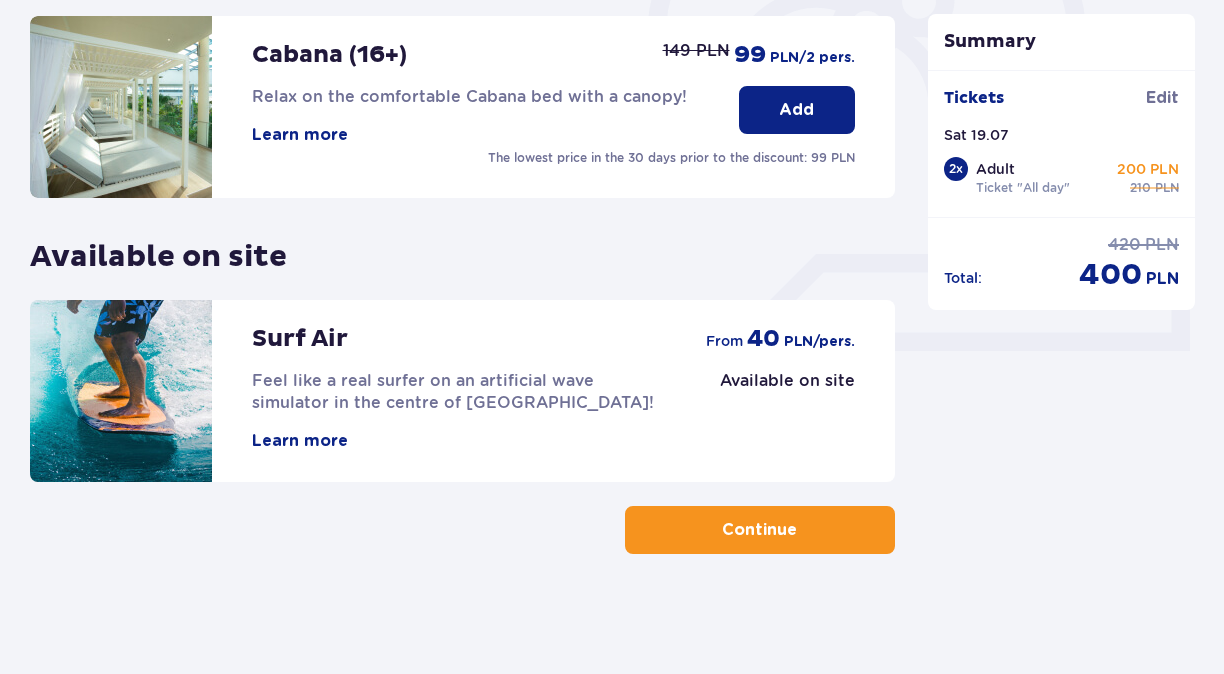 click on "Continue" at bounding box center [760, 530] 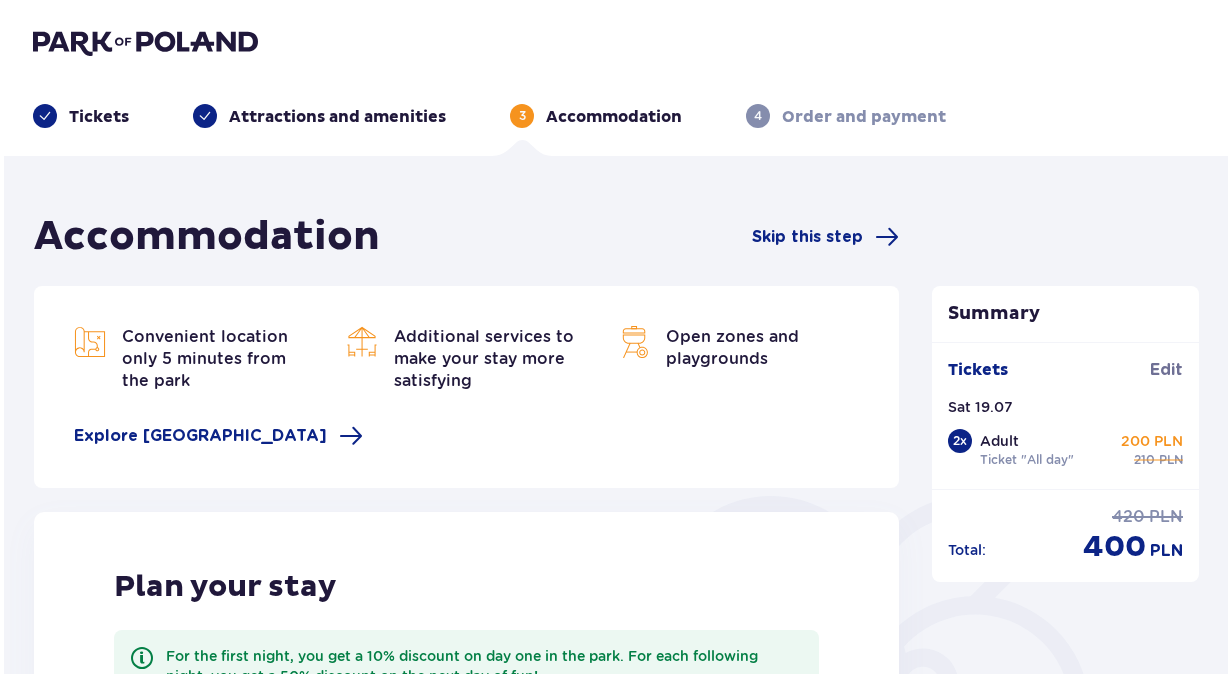 scroll, scrollTop: 0, scrollLeft: 0, axis: both 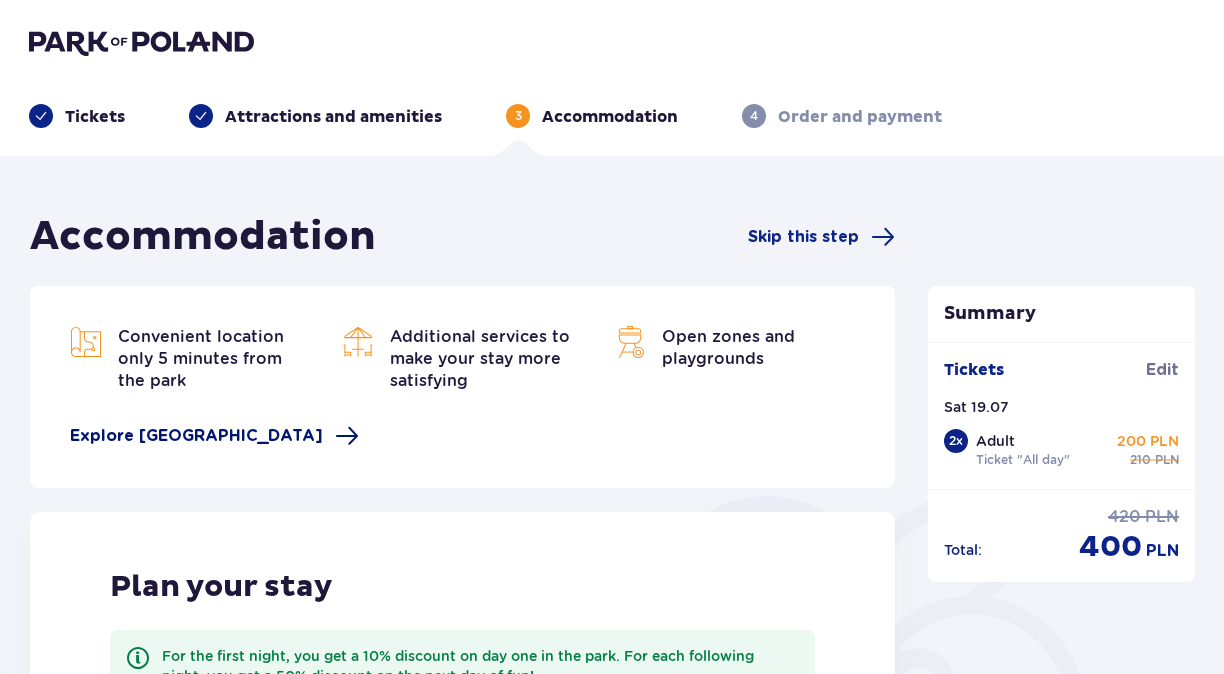 click on "Explore [GEOGRAPHIC_DATA]" at bounding box center (196, 436) 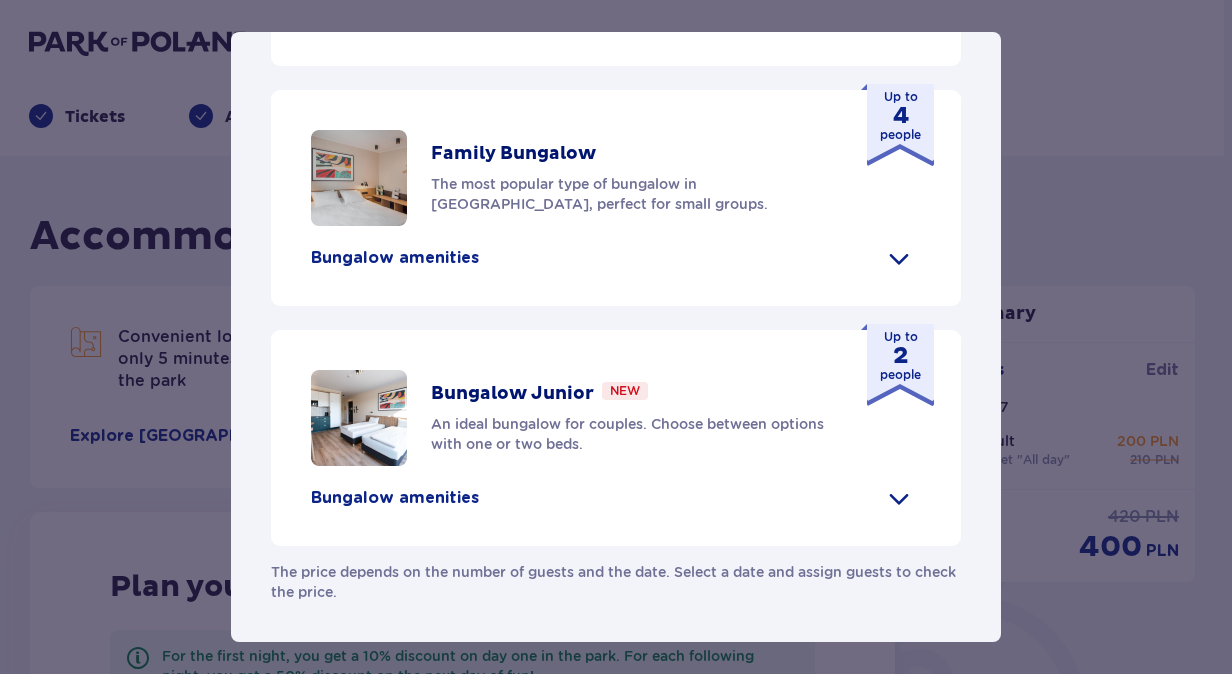 scroll, scrollTop: 1088, scrollLeft: 0, axis: vertical 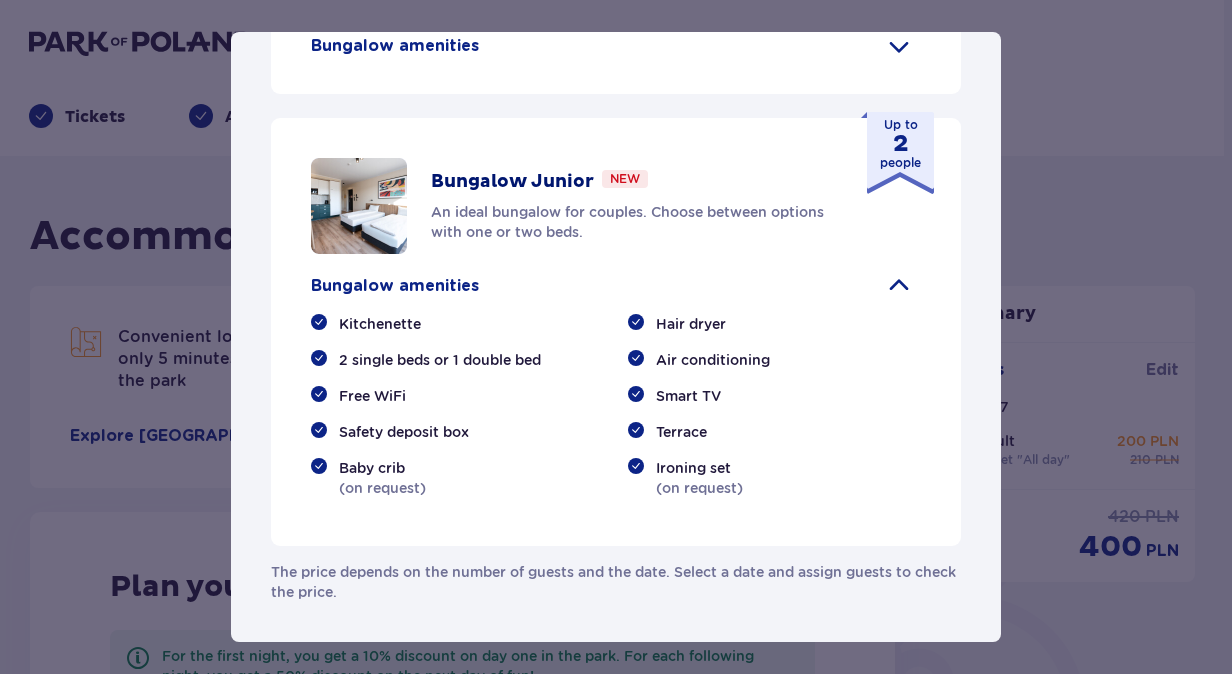 click on "Kitchenette   2 single beds or 1 double bed   Free WiFi   Safety deposit box   Baby crib   (on request) Hair dryer   Air conditioning   Smart TV   Terrace   Ironing set   (on request)" at bounding box center (616, 414) 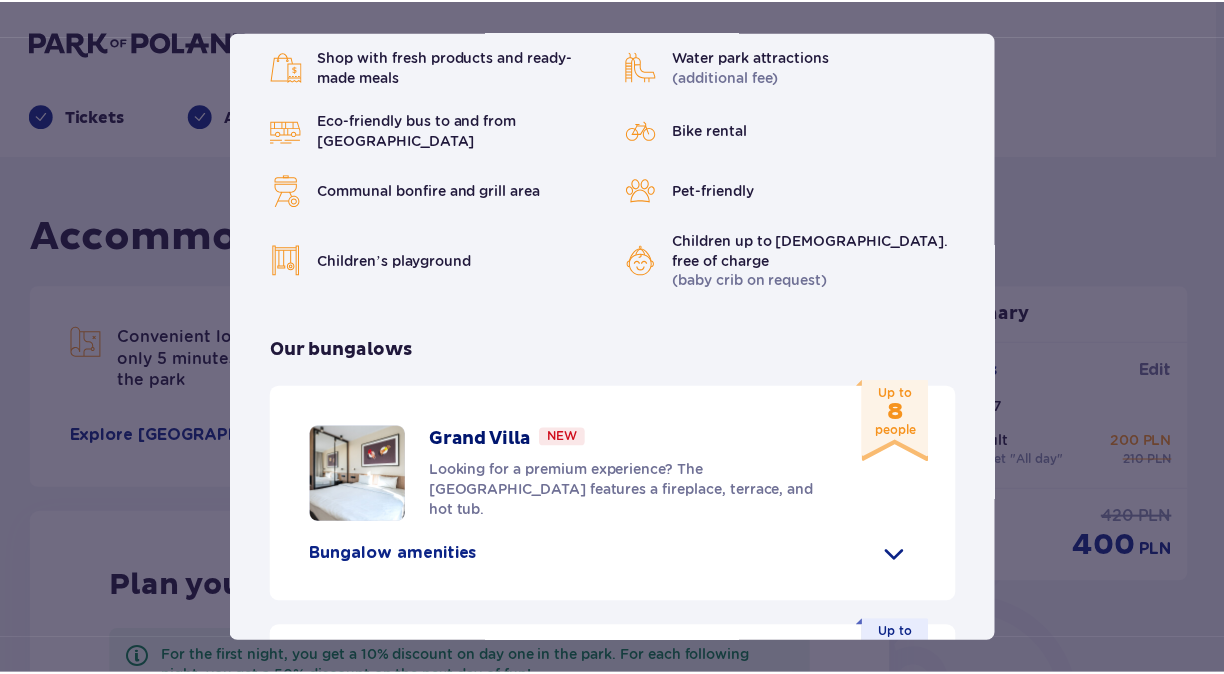 scroll, scrollTop: 0, scrollLeft: 0, axis: both 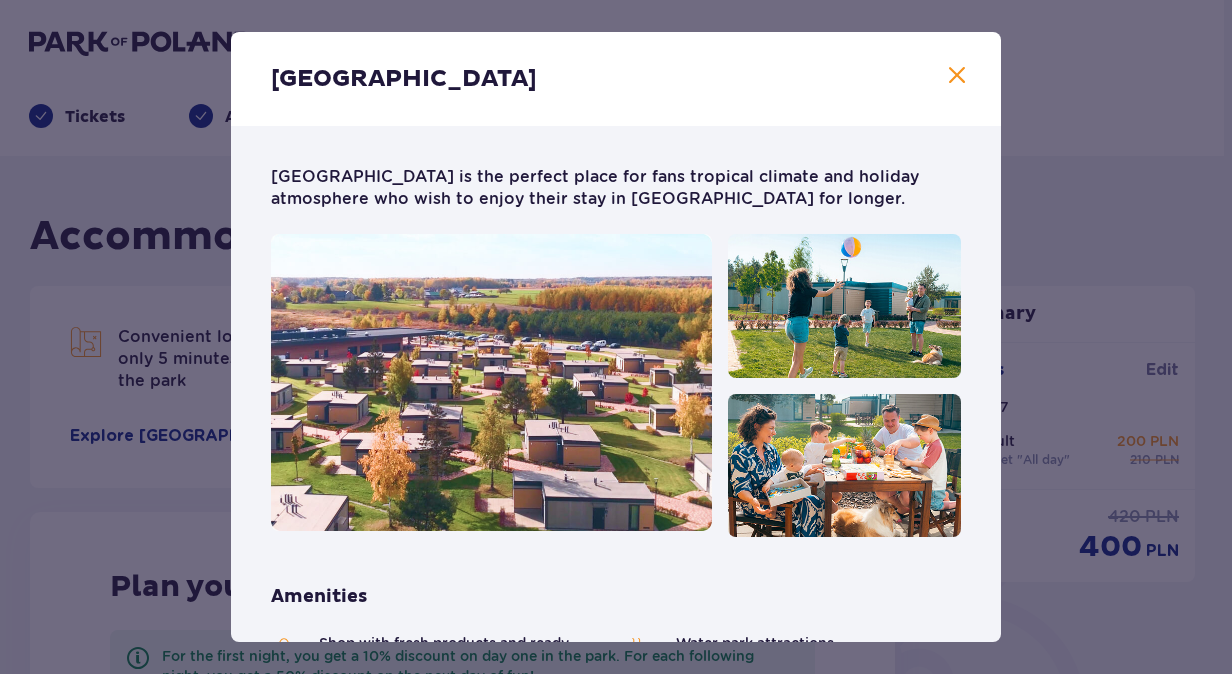 click at bounding box center [957, 76] 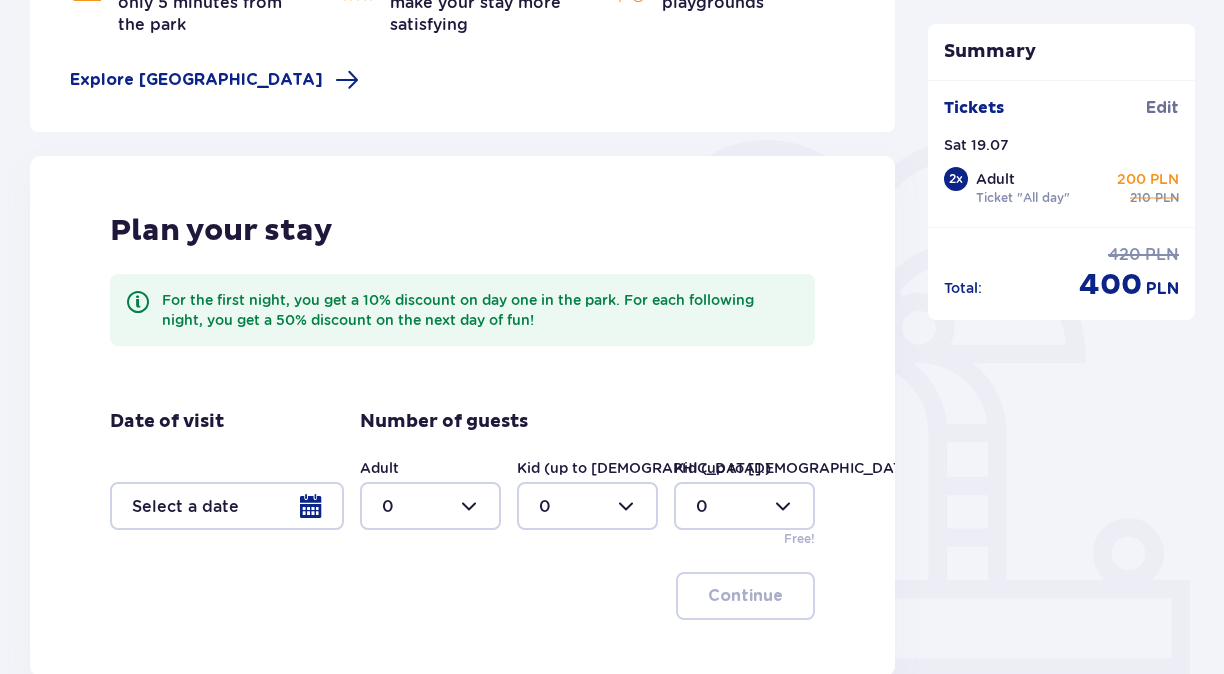 scroll, scrollTop: 400, scrollLeft: 0, axis: vertical 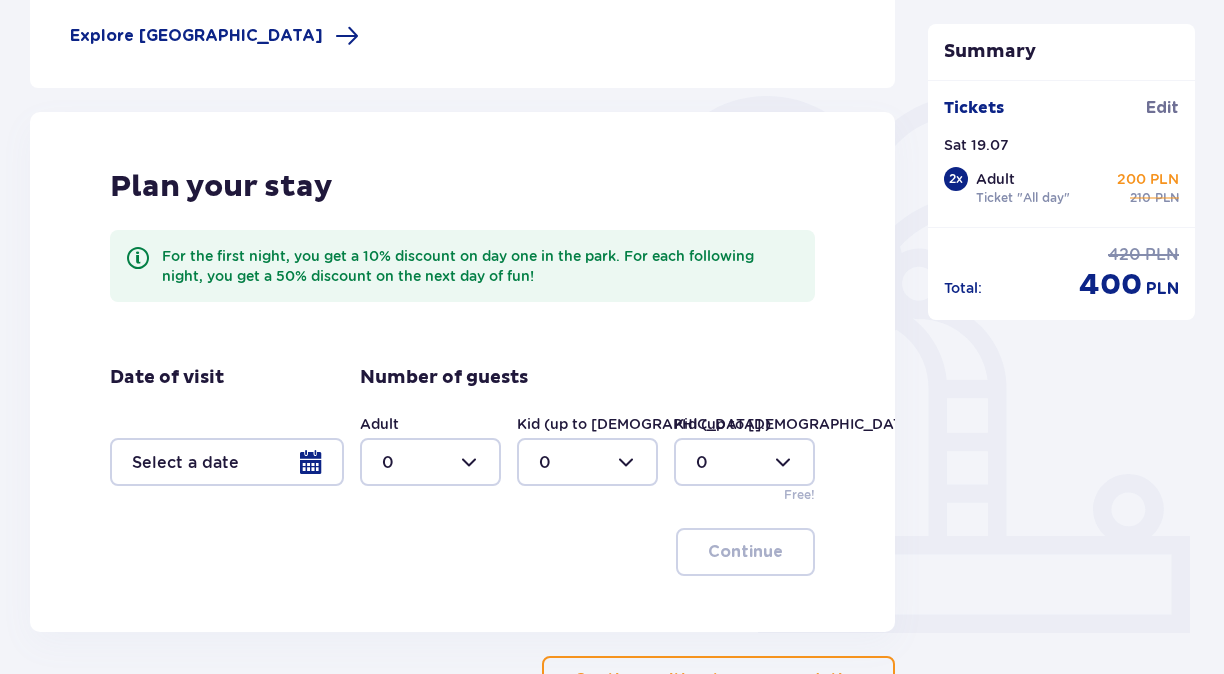click at bounding box center (227, 462) 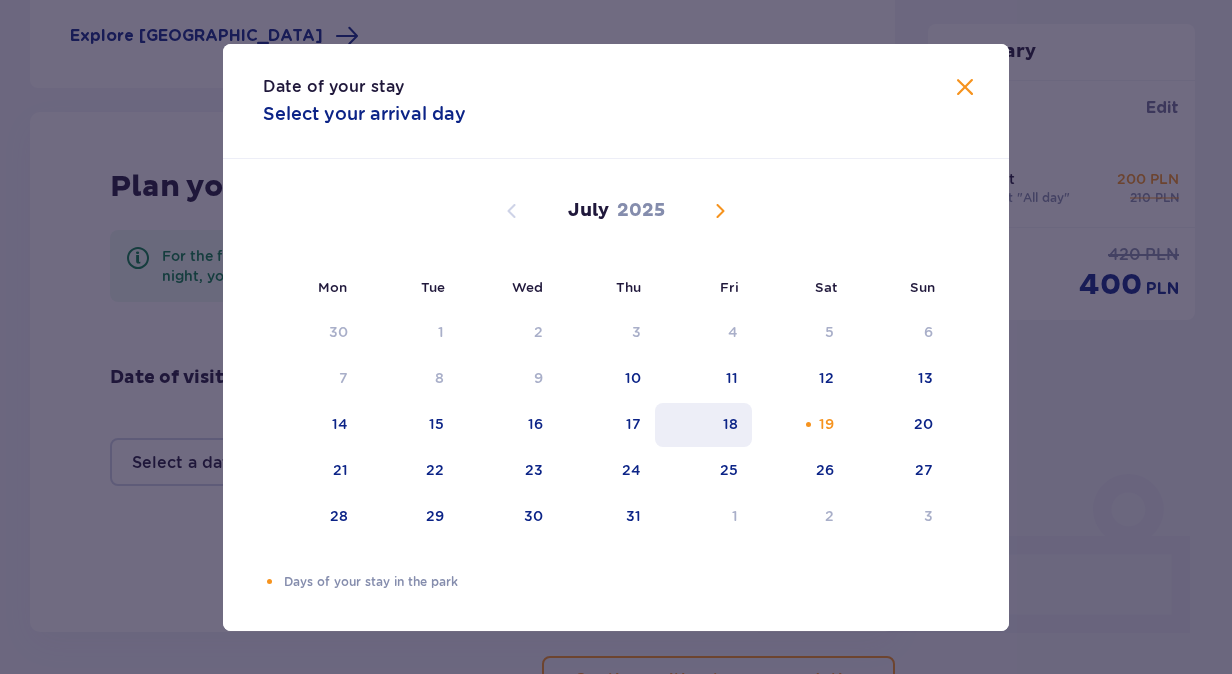 click on "18" at bounding box center [730, 424] 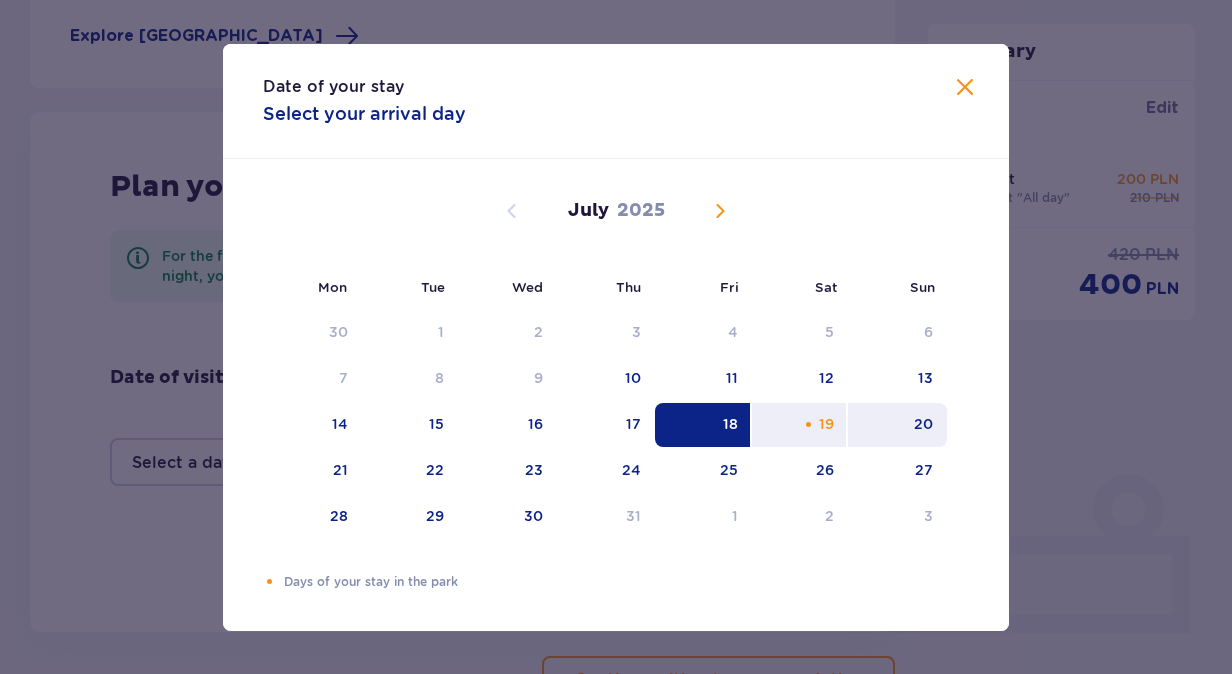 click on "20" at bounding box center (923, 424) 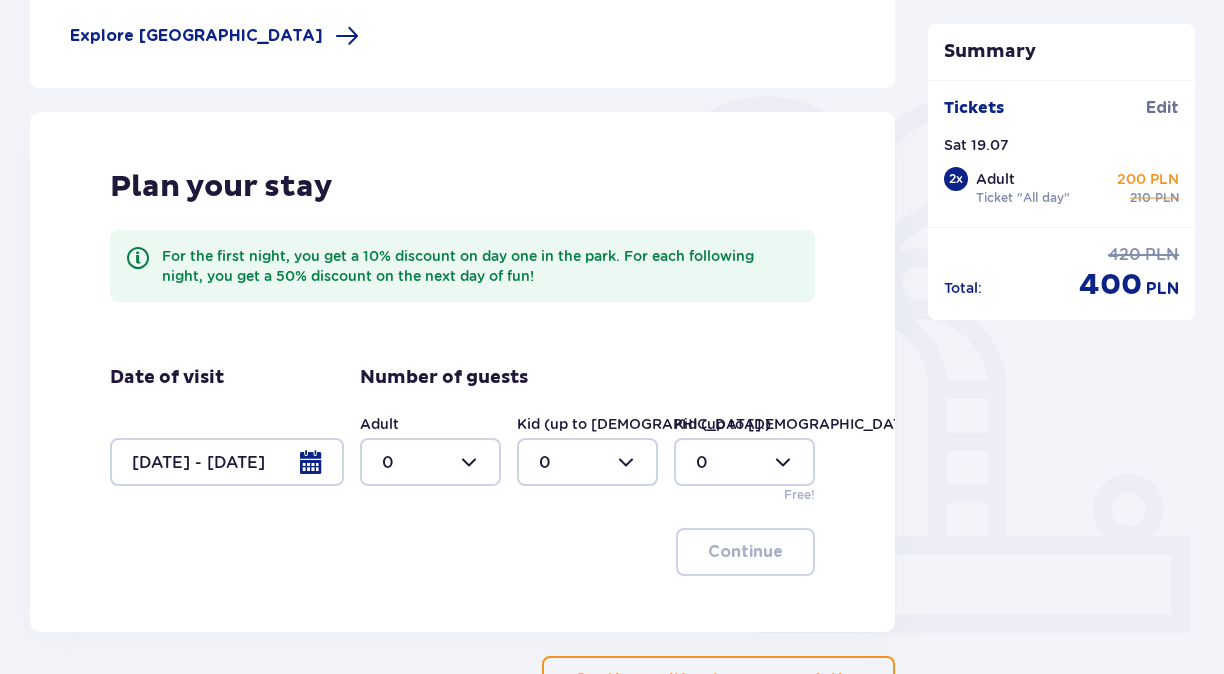 click at bounding box center (430, 462) 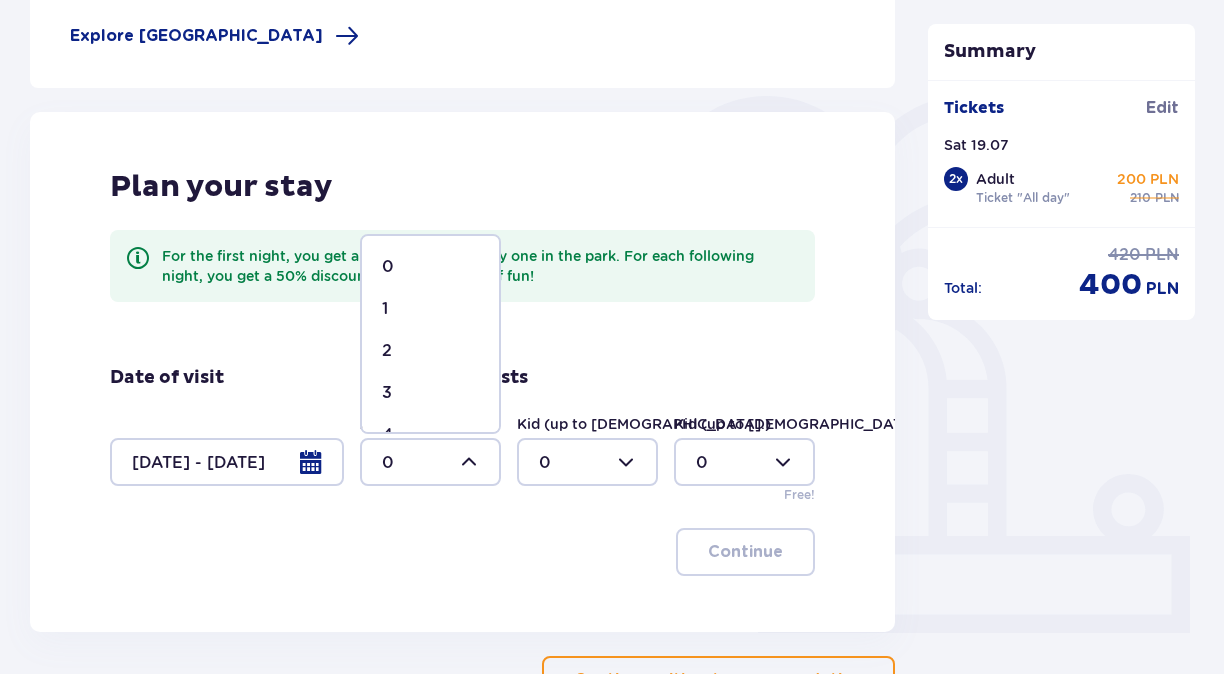 click on "2" at bounding box center [430, 351] 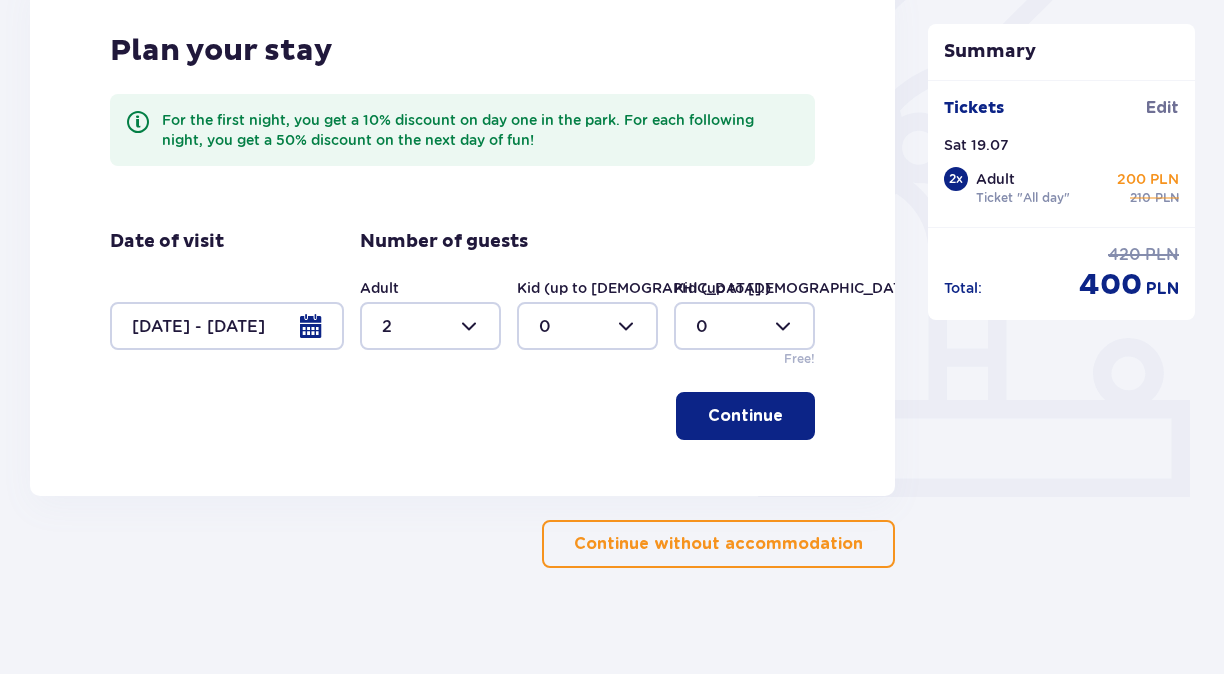 scroll, scrollTop: 550, scrollLeft: 0, axis: vertical 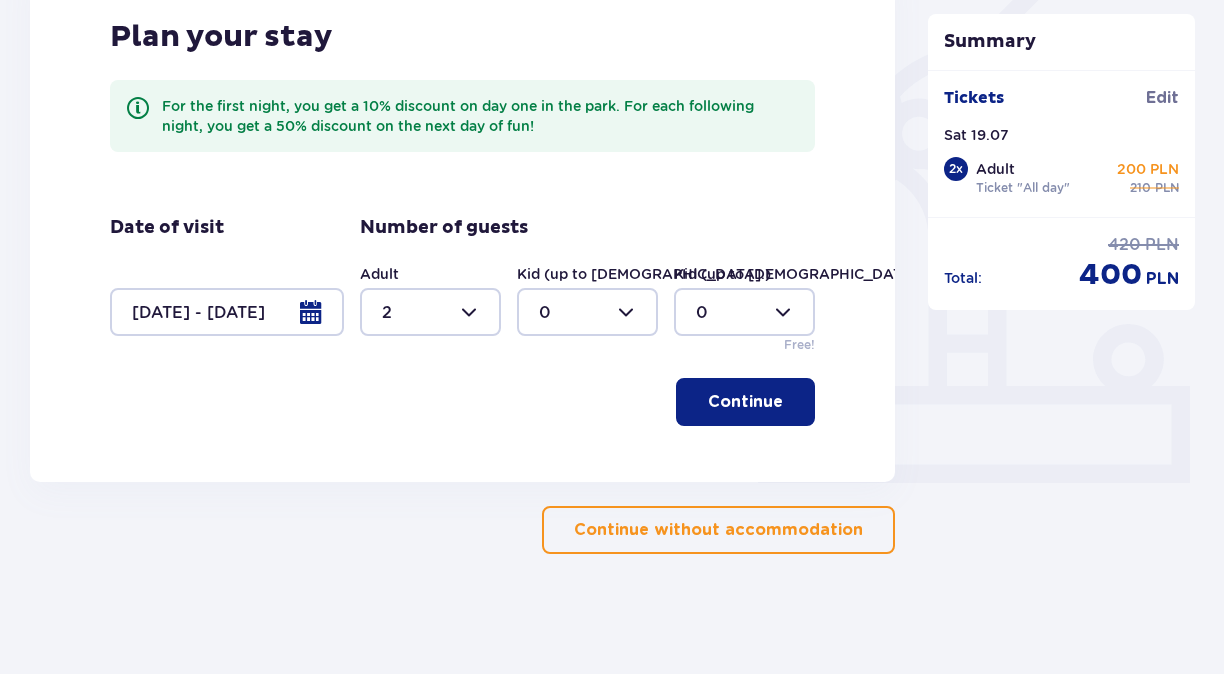click on "Continue" at bounding box center [745, 402] 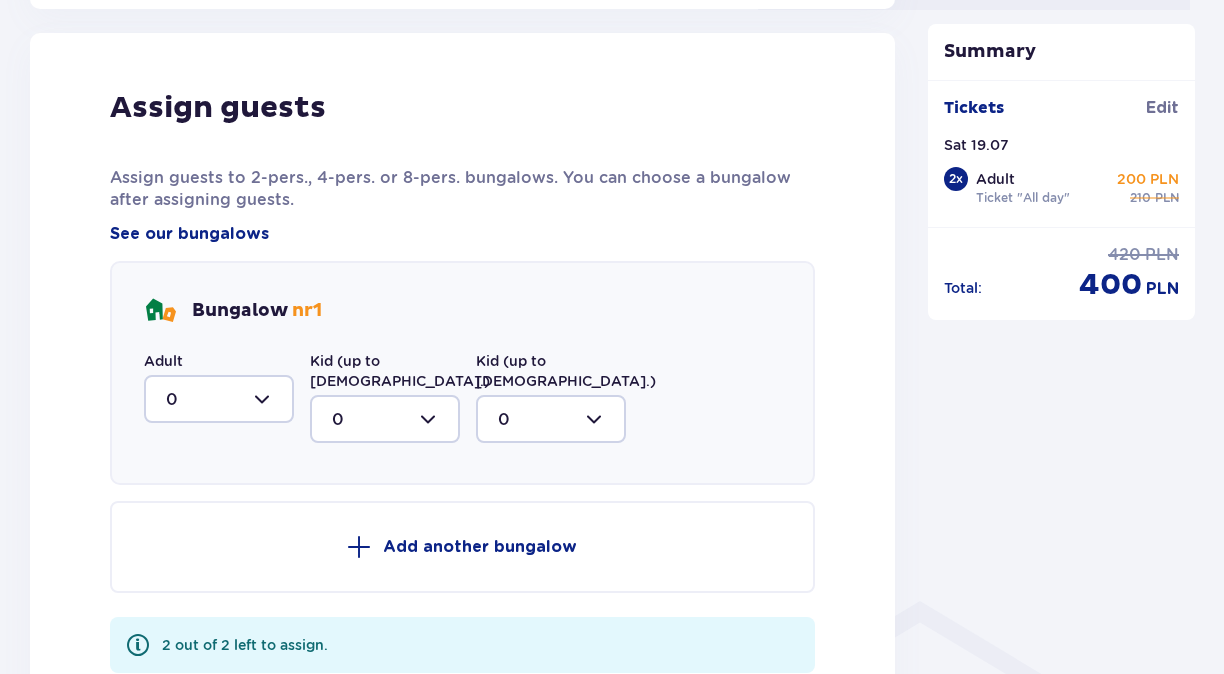 scroll, scrollTop: 1032, scrollLeft: 0, axis: vertical 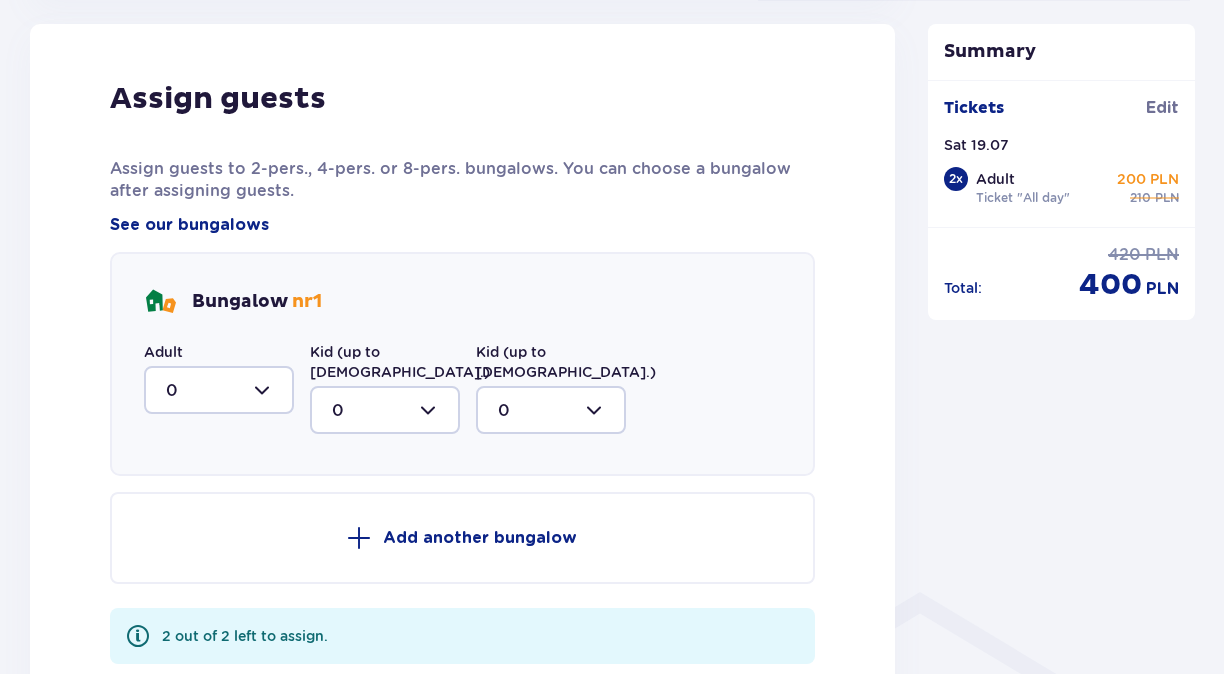 click at bounding box center (219, 390) 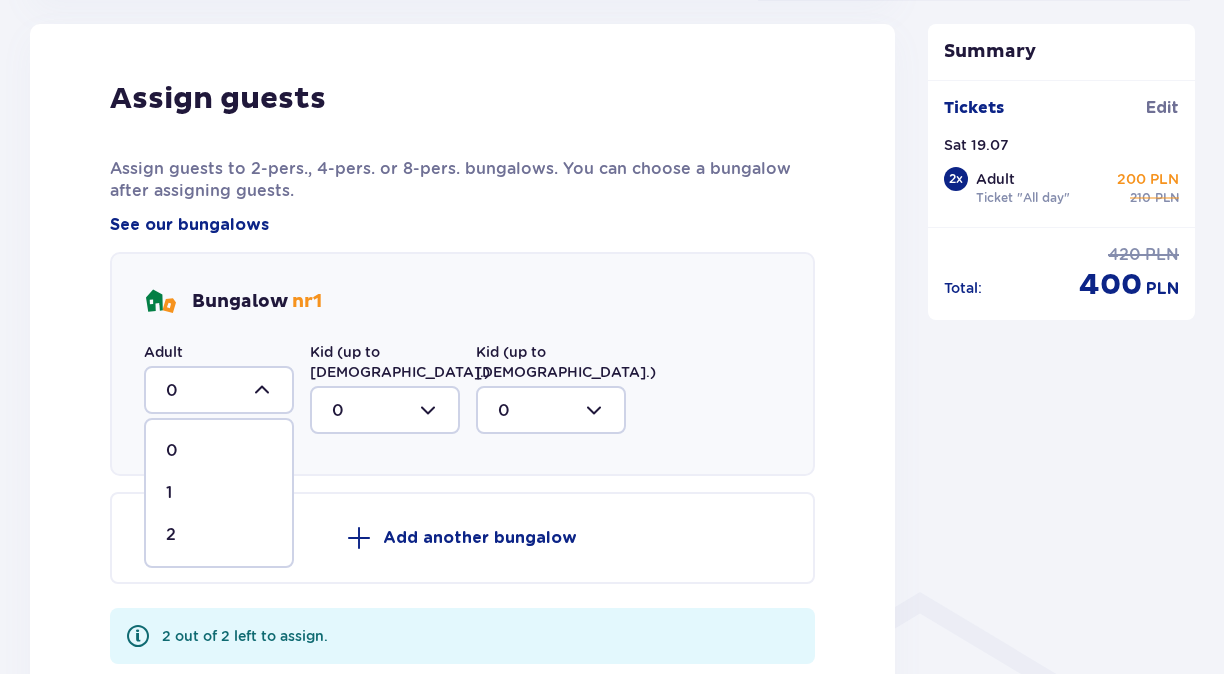 click on "2" at bounding box center [219, 535] 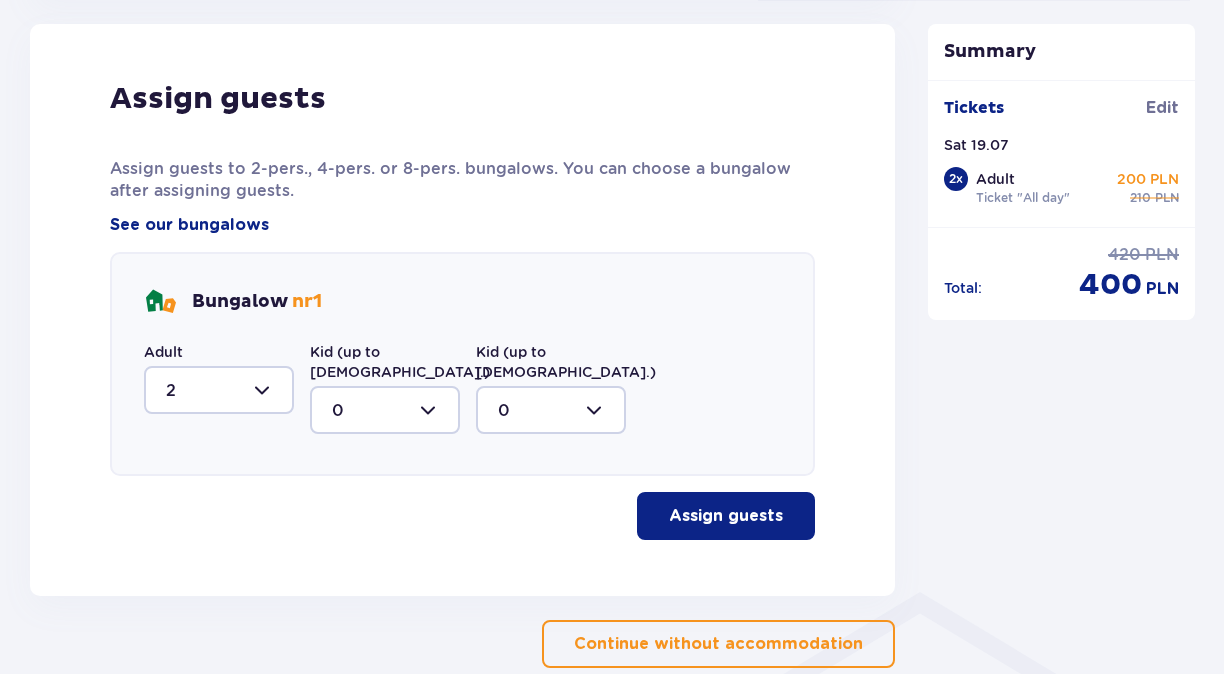 click on "Assign guests" at bounding box center (726, 516) 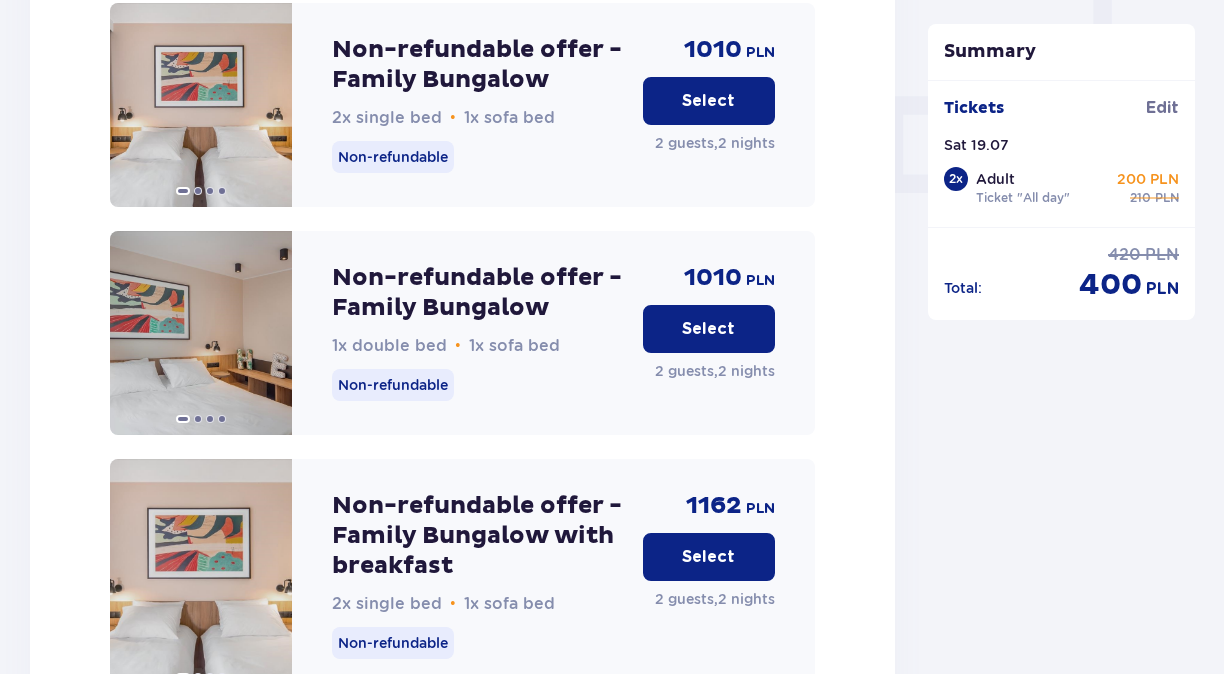 scroll, scrollTop: 1908, scrollLeft: 0, axis: vertical 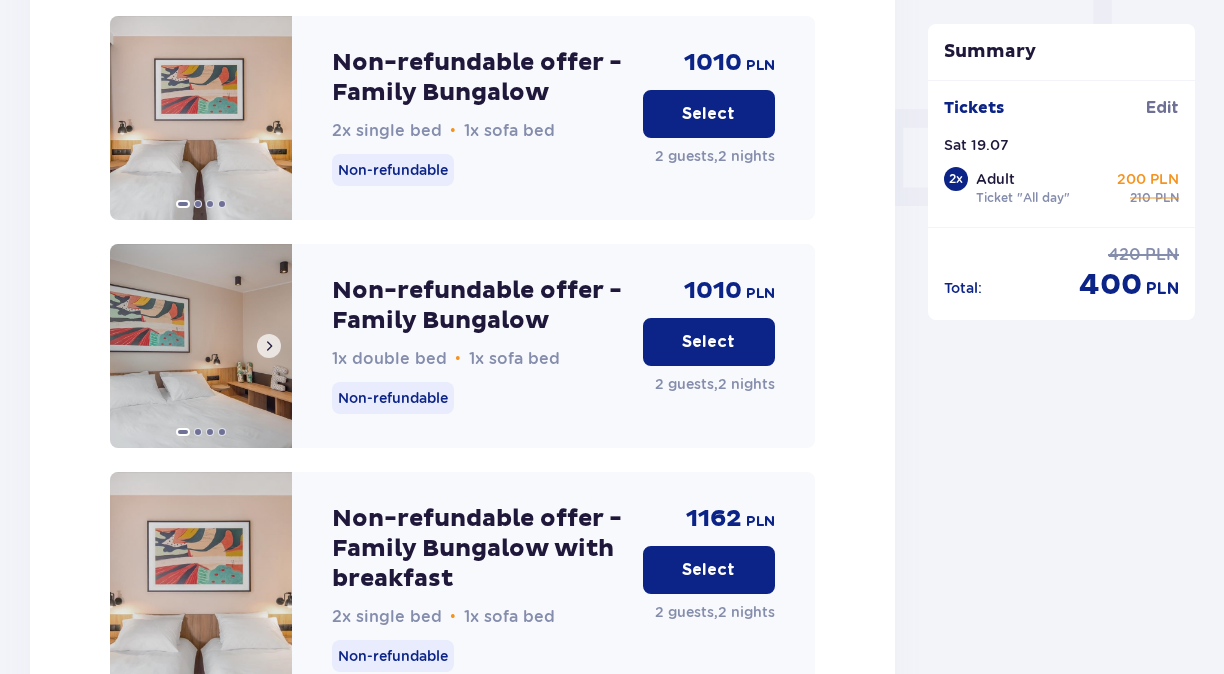 click at bounding box center [269, 346] 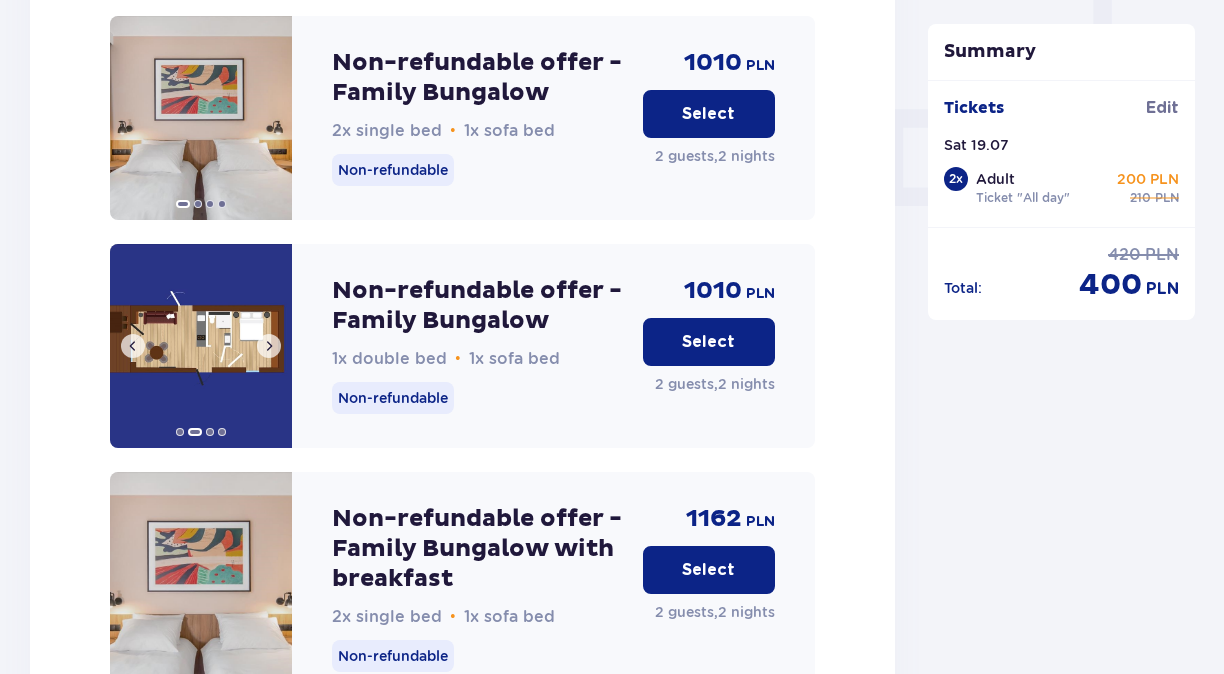 click at bounding box center (269, 346) 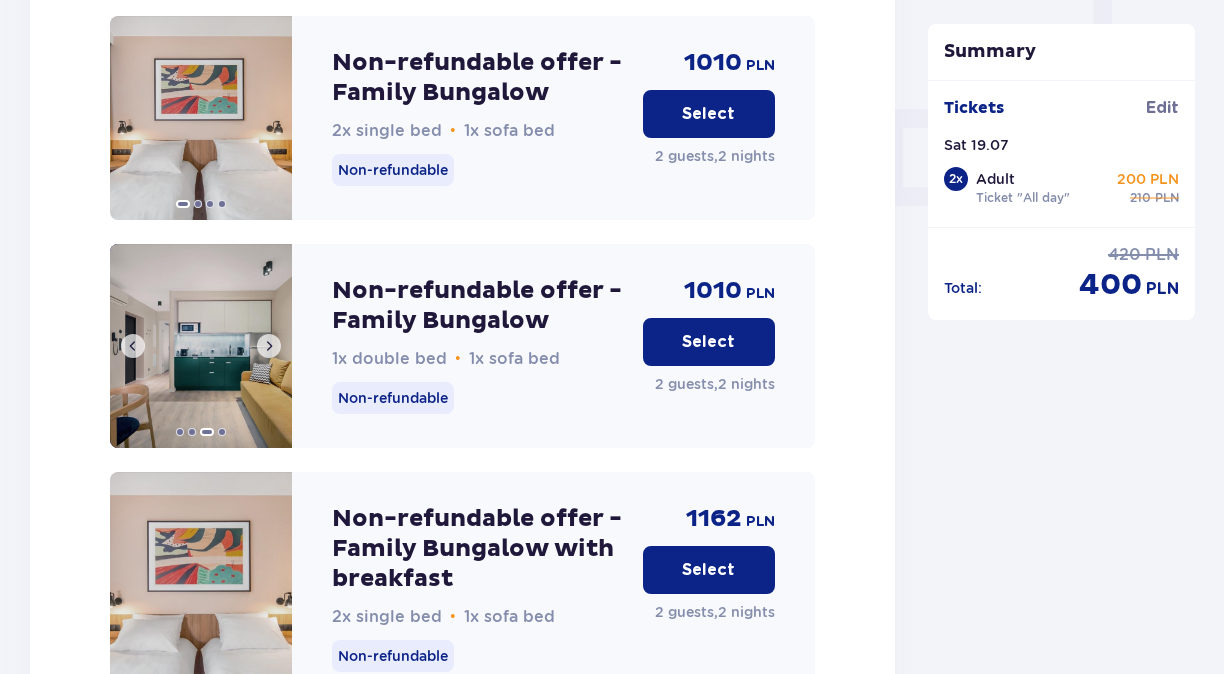 click at bounding box center (269, 346) 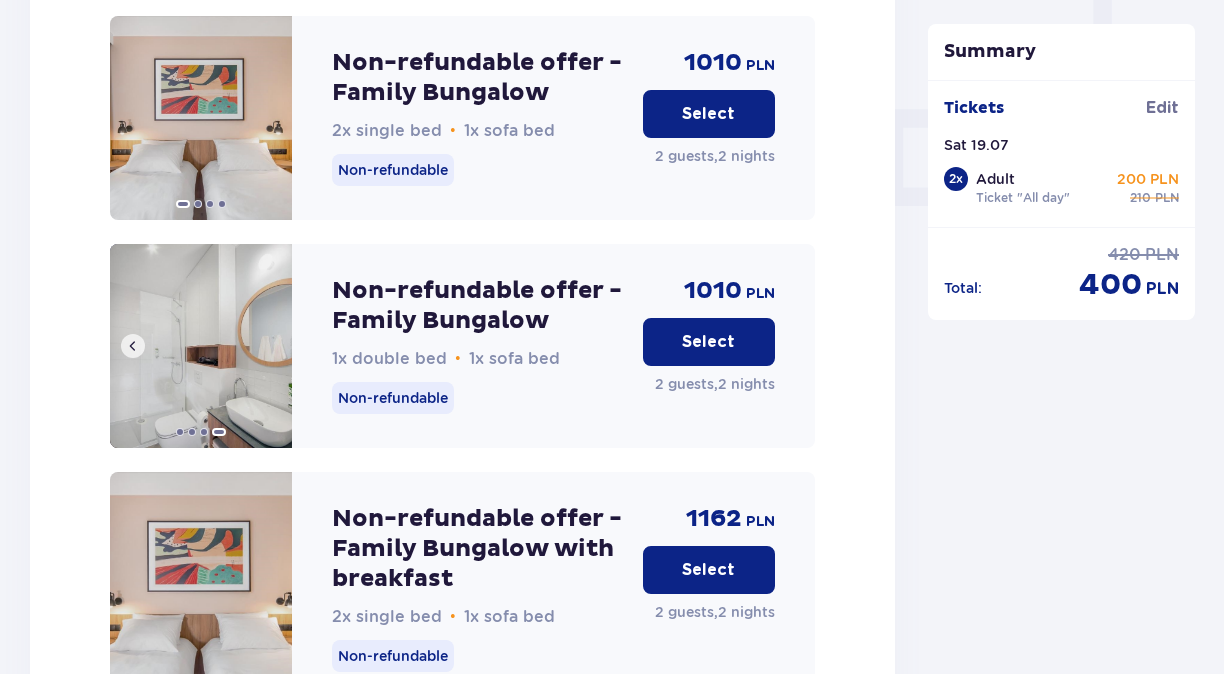 click at bounding box center [201, 346] 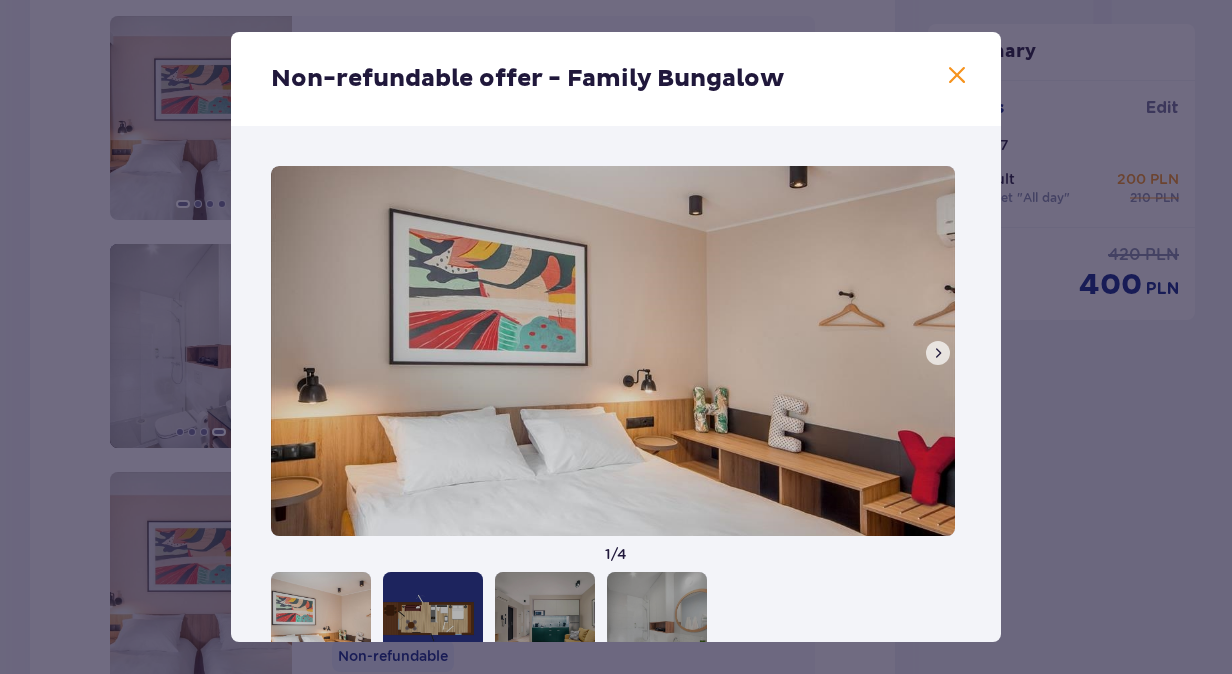 click at bounding box center (938, 353) 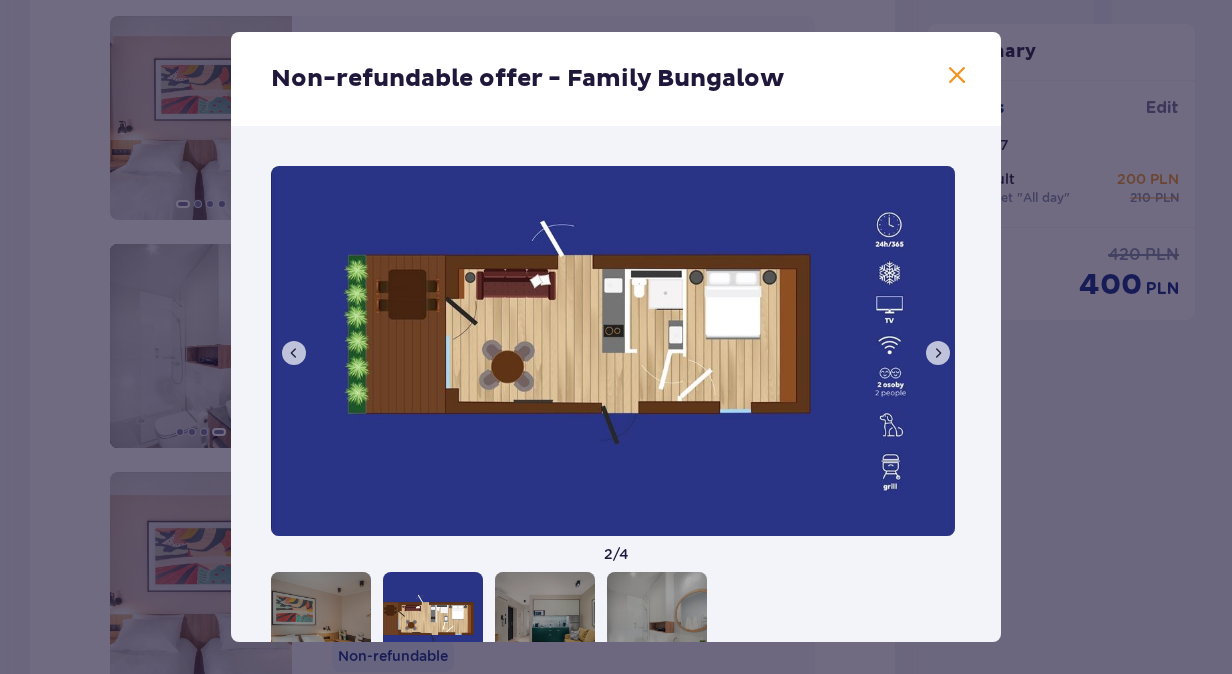 click at bounding box center [938, 353] 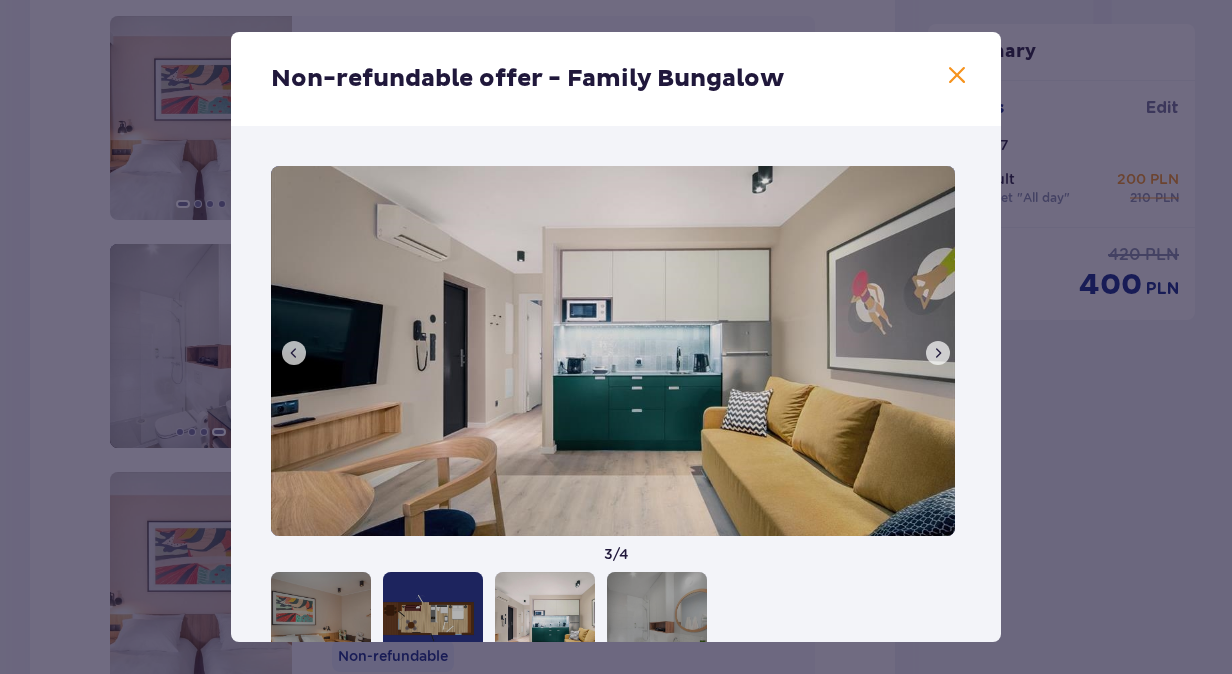 click at bounding box center (938, 353) 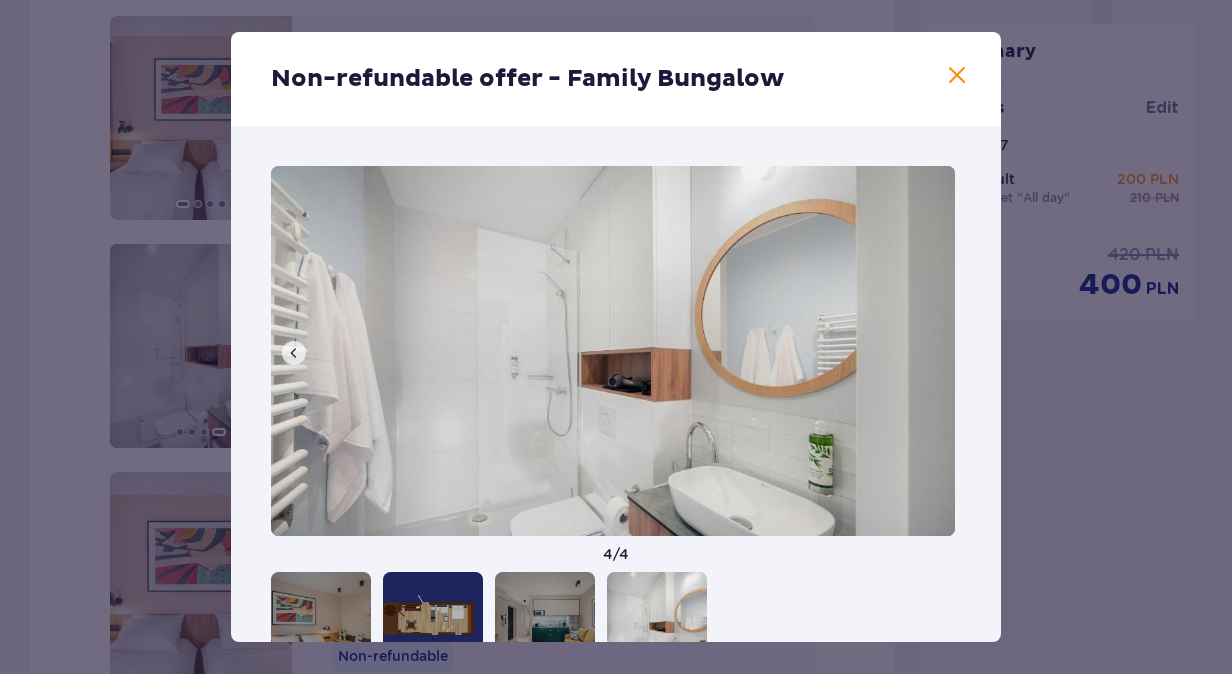 click at bounding box center (613, 351) 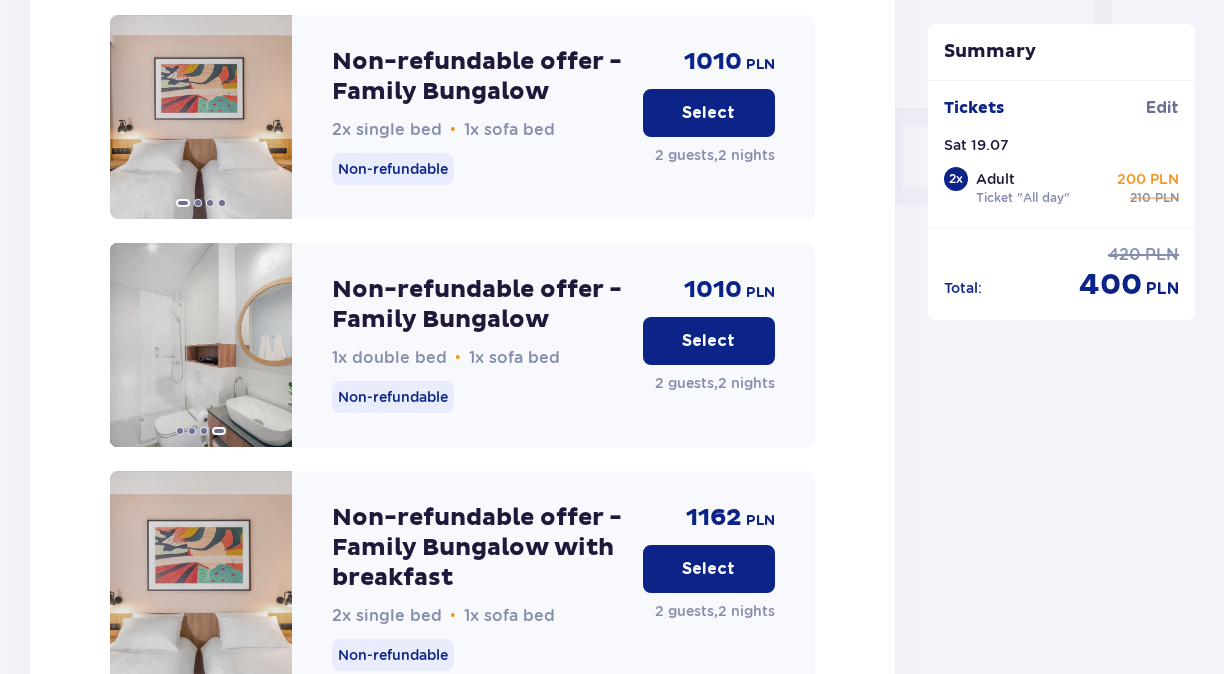 scroll, scrollTop: 2008, scrollLeft: 0, axis: vertical 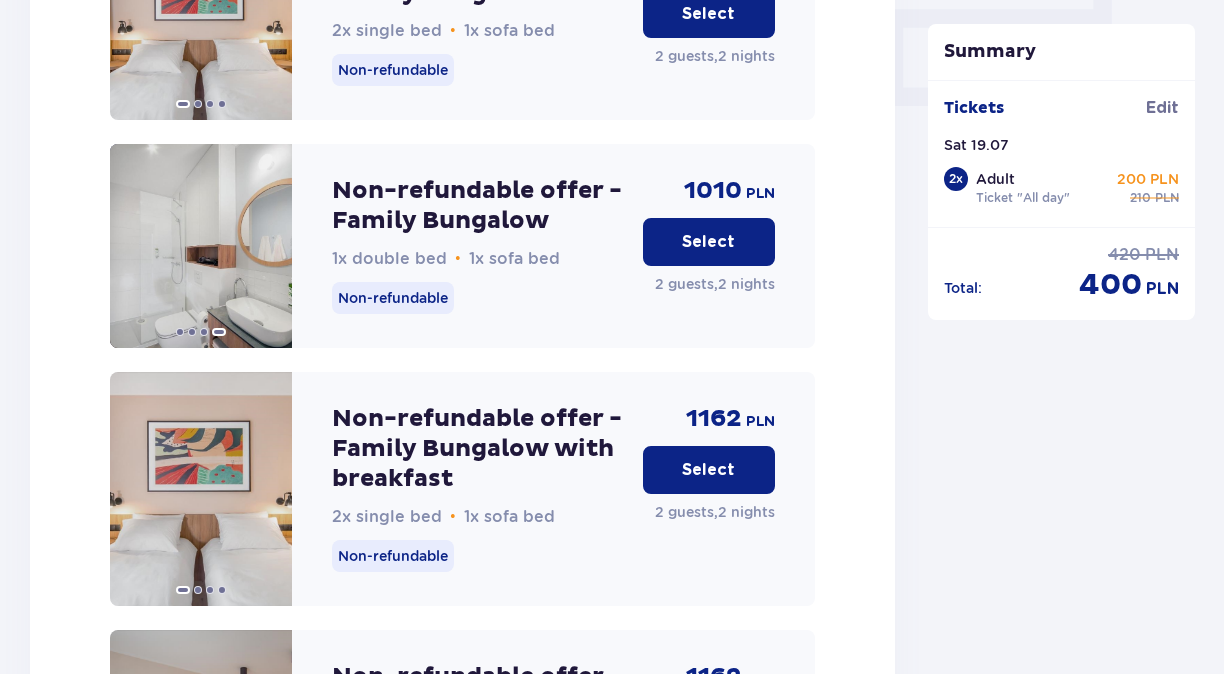 click on "Select" at bounding box center [708, 242] 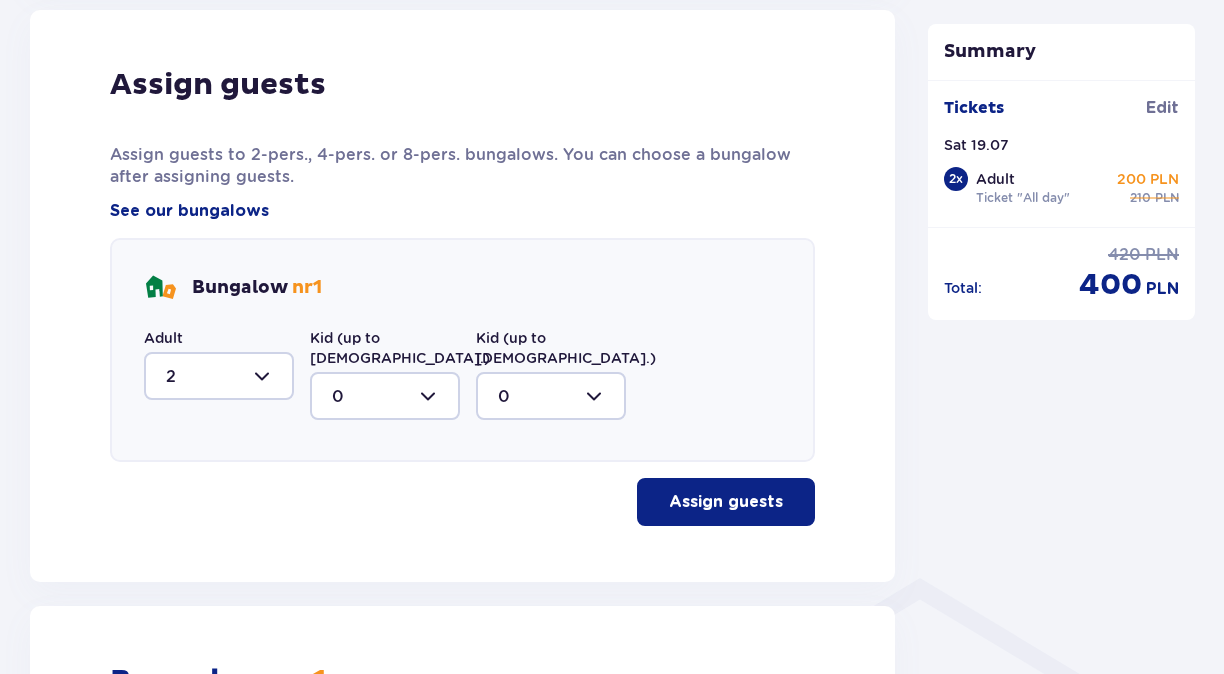scroll, scrollTop: 1042, scrollLeft: 0, axis: vertical 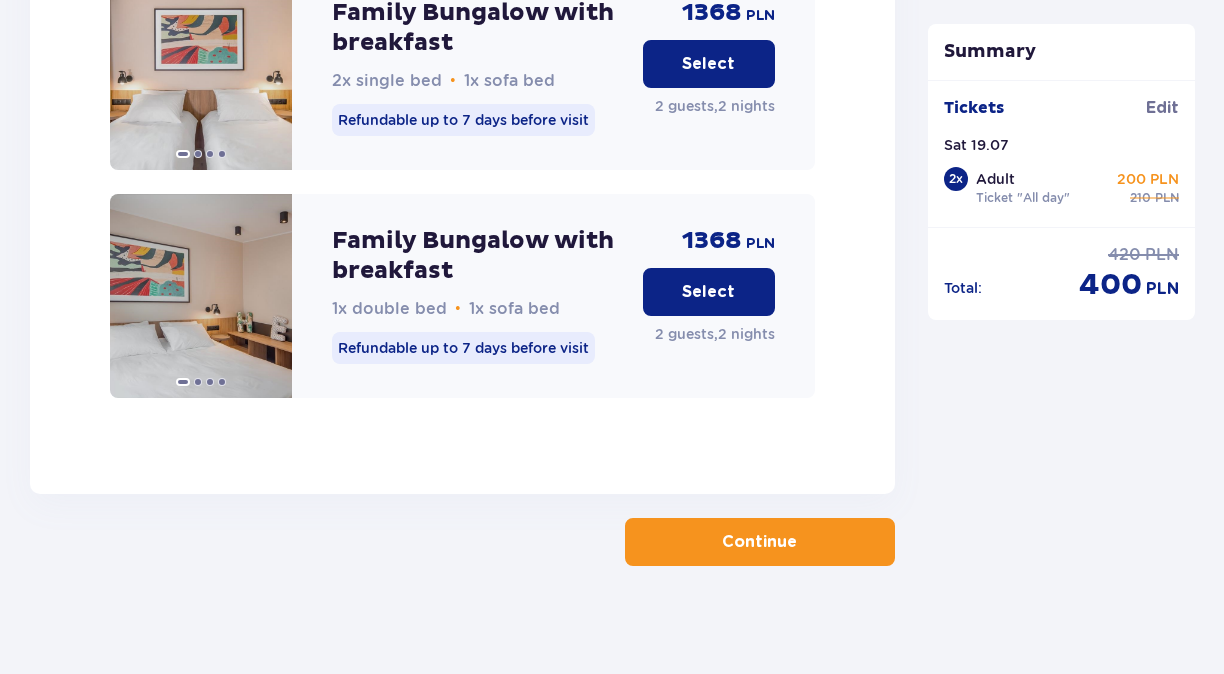 click at bounding box center (801, 542) 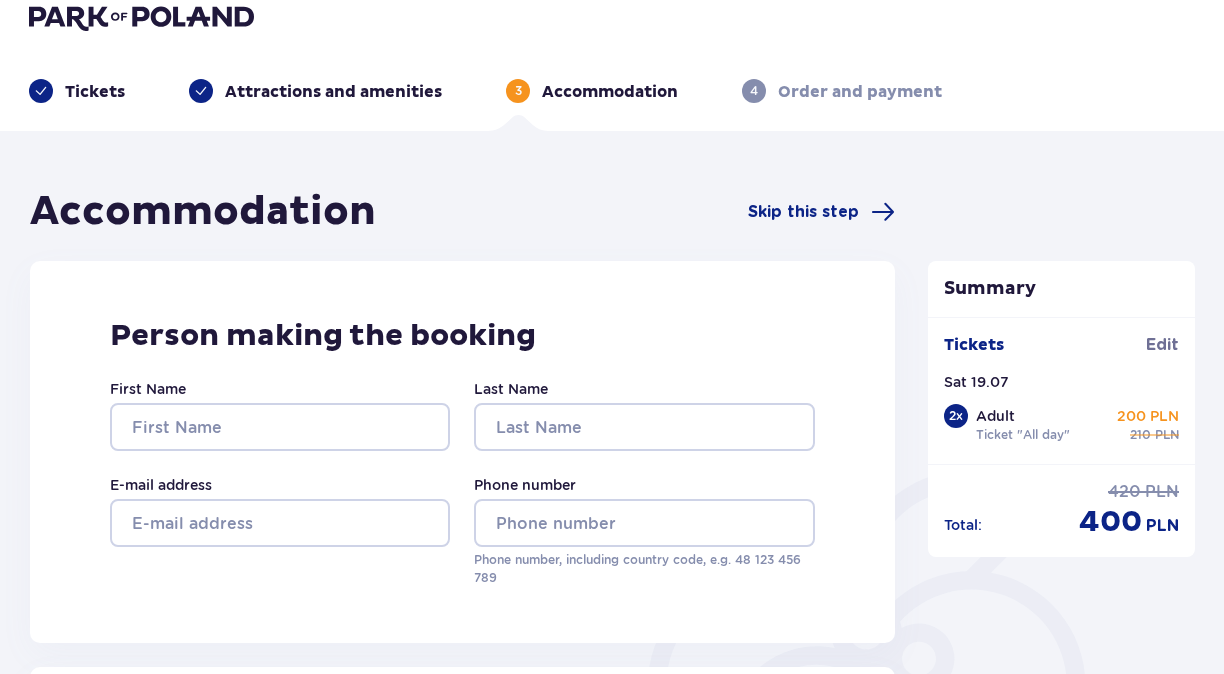 scroll, scrollTop: 0, scrollLeft: 0, axis: both 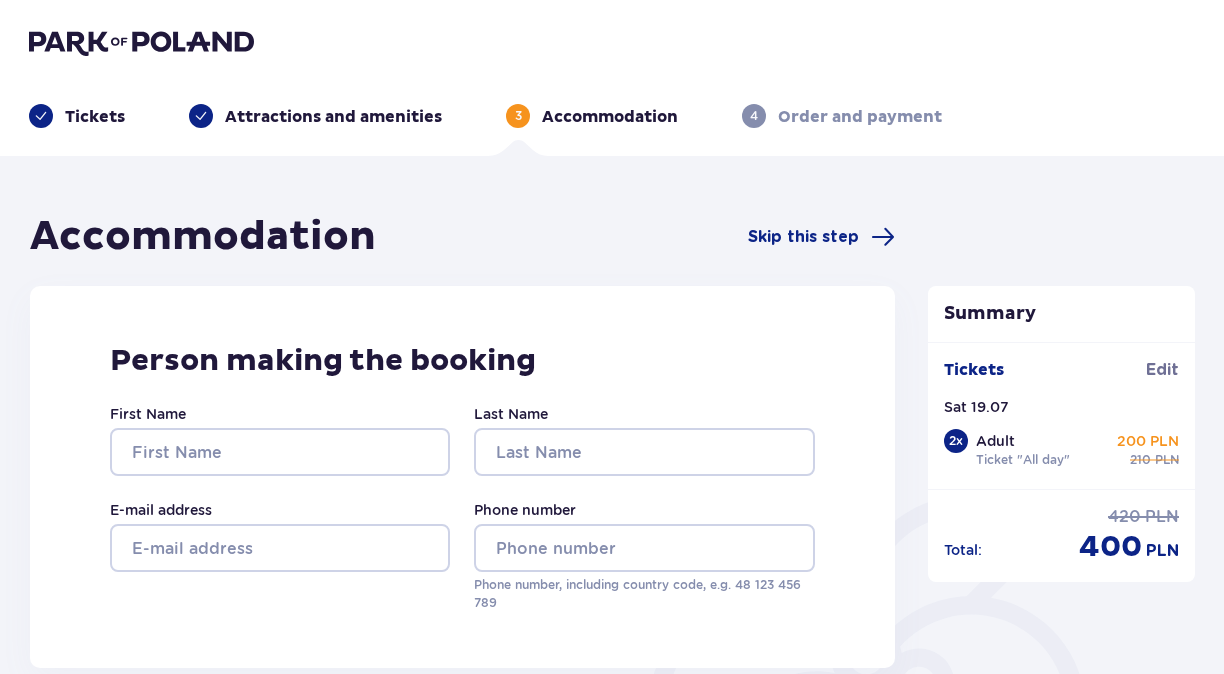 click on "Attractions and amenities" at bounding box center [333, 117] 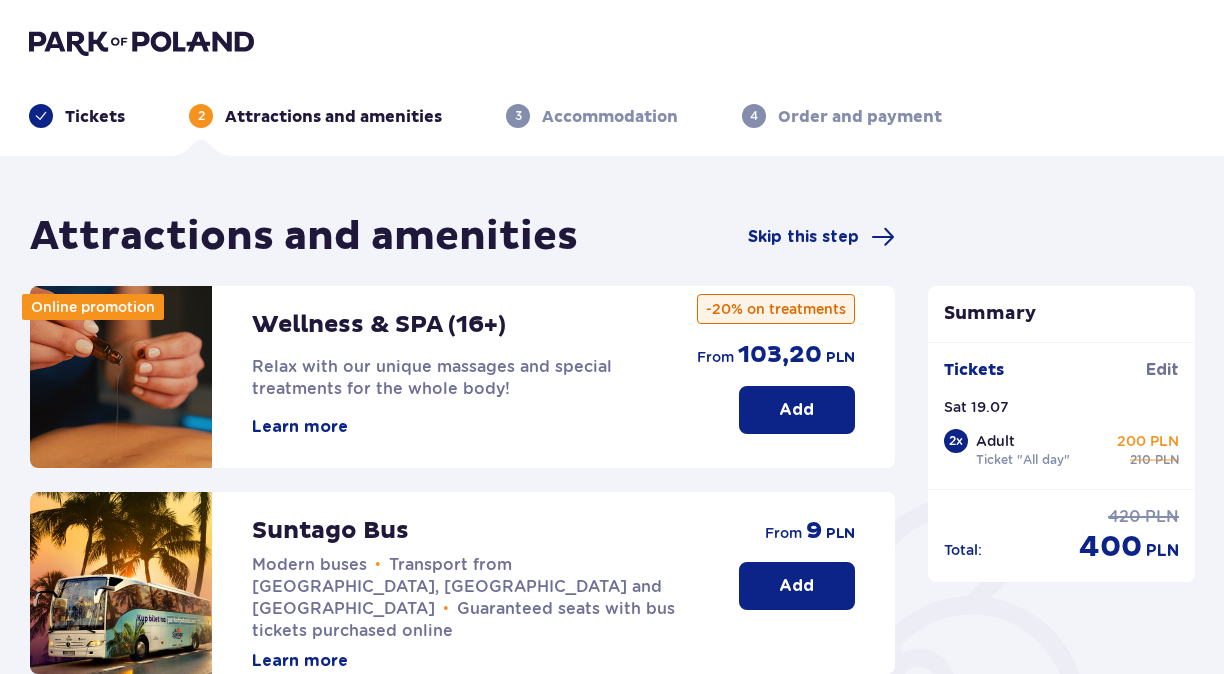 click on "Accommodation" at bounding box center (610, 117) 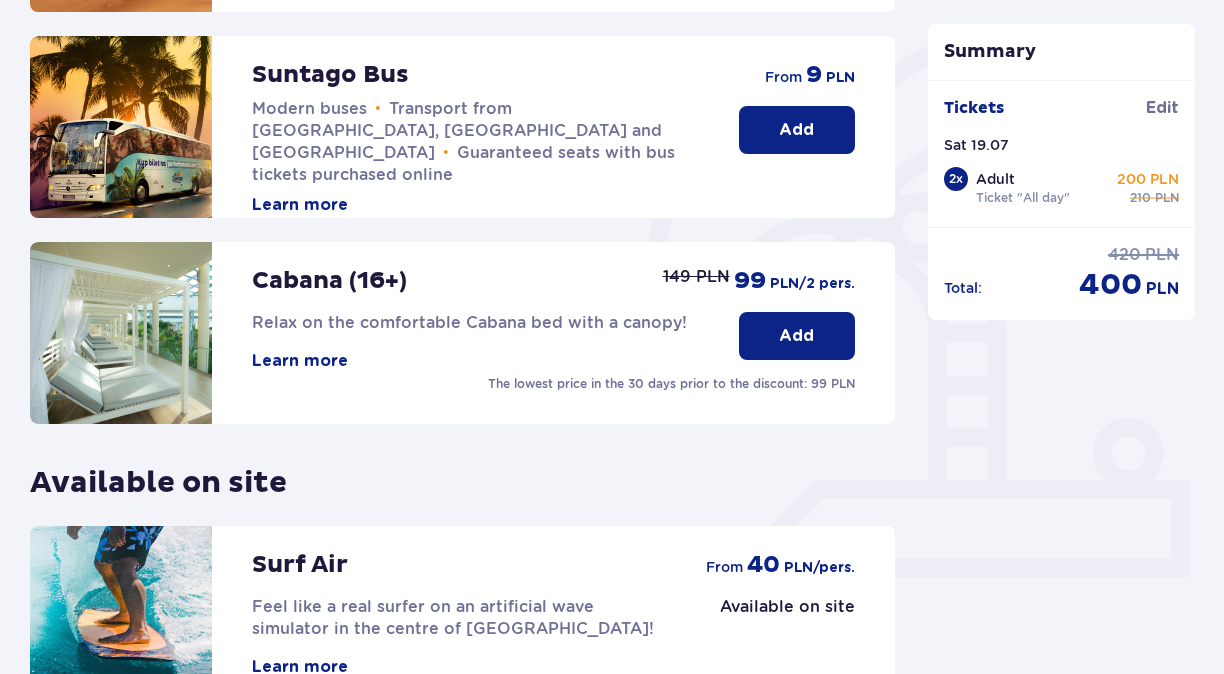 scroll, scrollTop: 682, scrollLeft: 0, axis: vertical 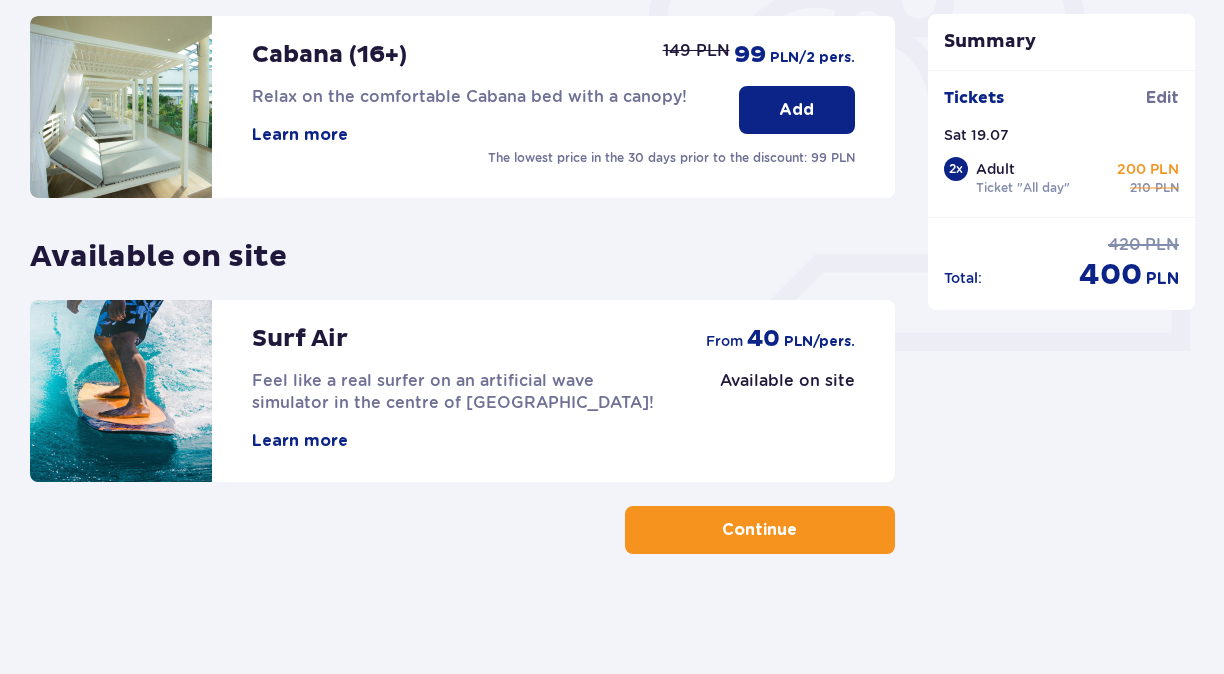 click on "Continue" at bounding box center (760, 530) 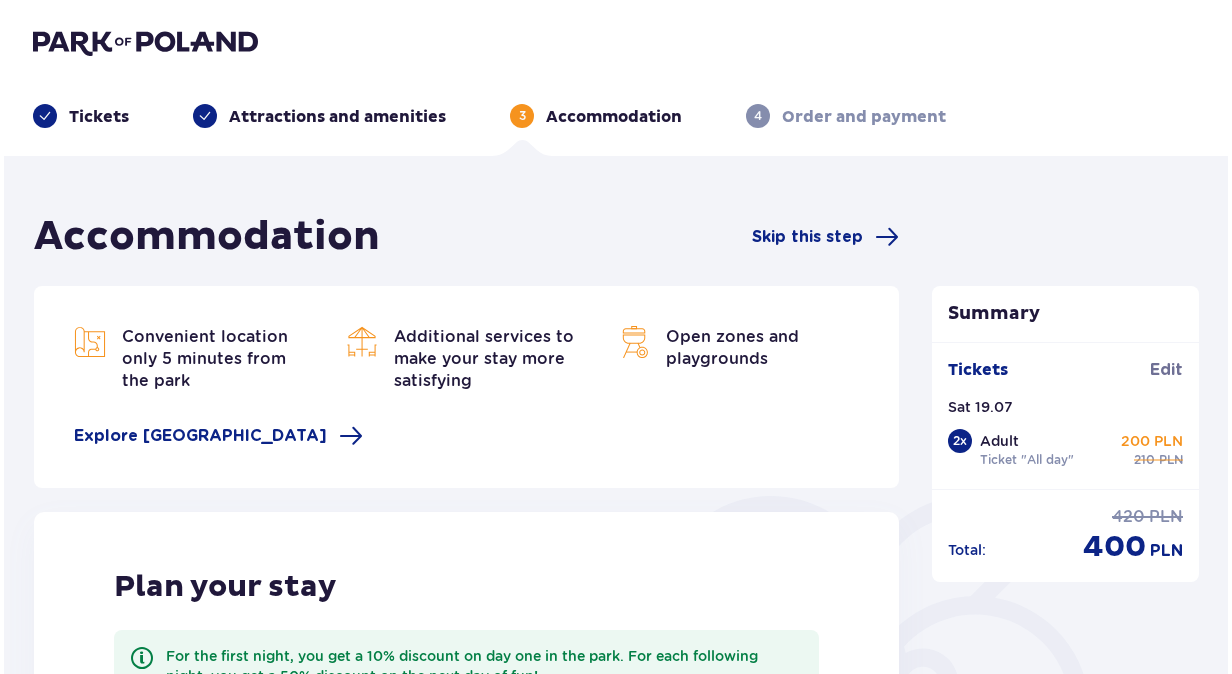 scroll, scrollTop: 0, scrollLeft: 0, axis: both 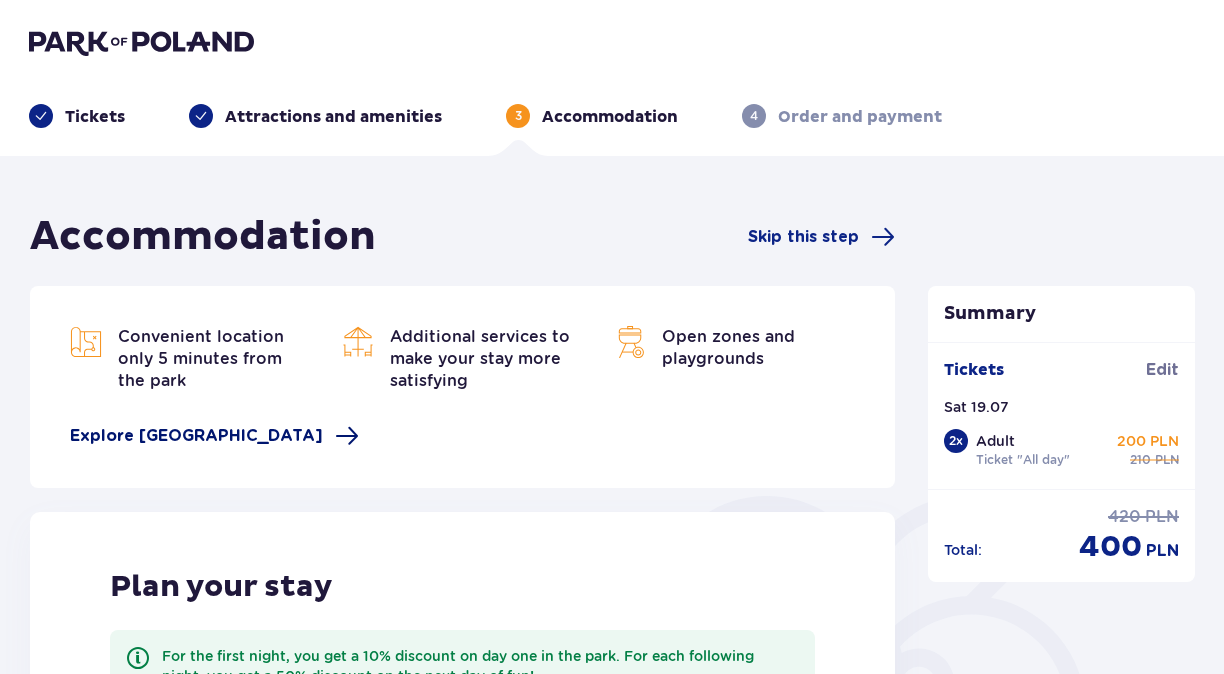 click on "Explore [GEOGRAPHIC_DATA]" at bounding box center [196, 436] 